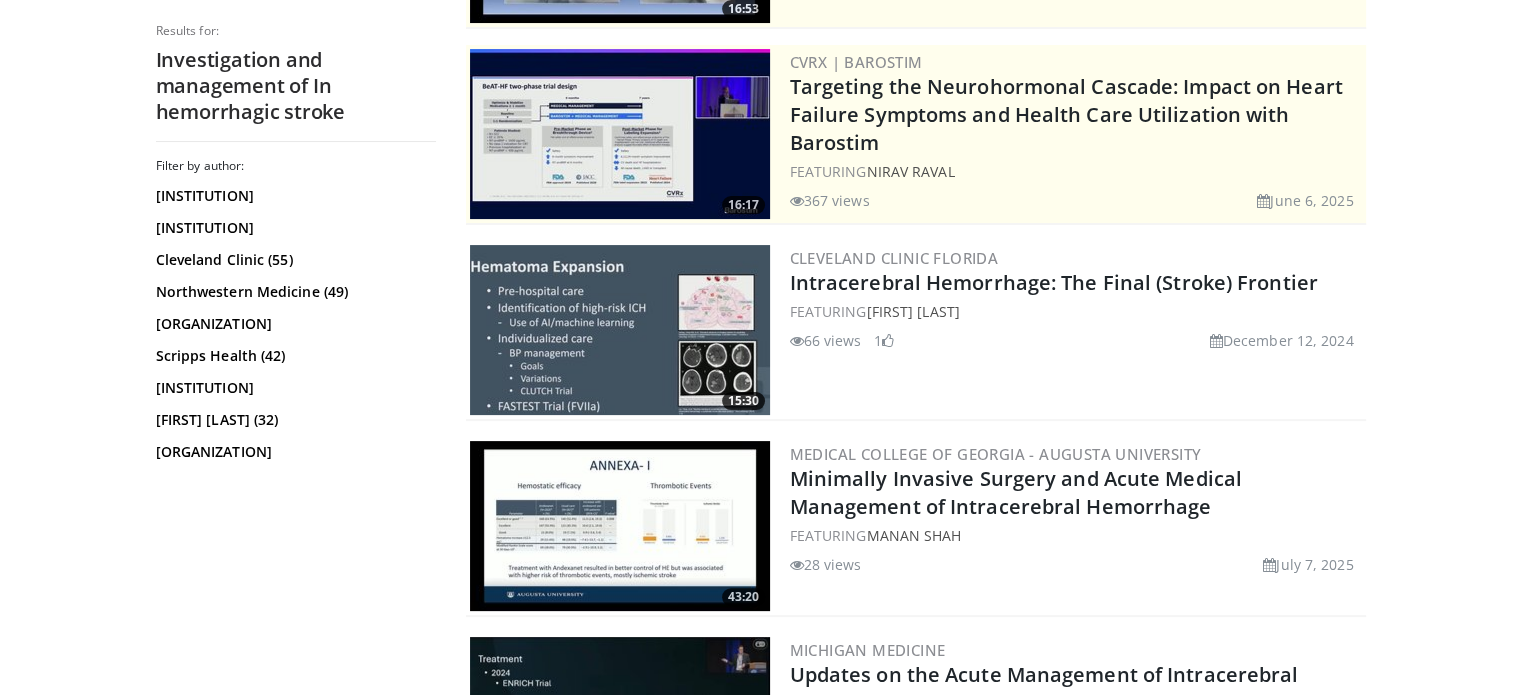 scroll, scrollTop: 374, scrollLeft: 0, axis: vertical 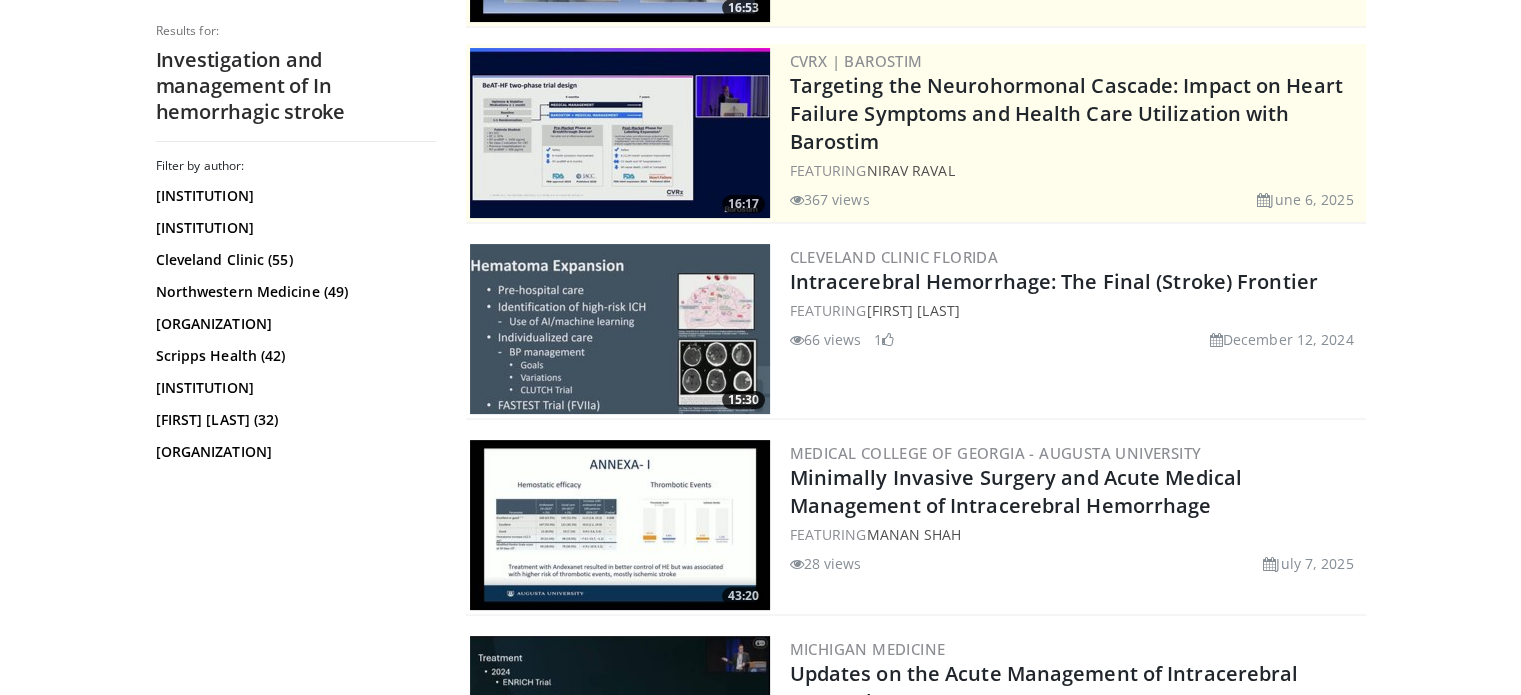 click at bounding box center (620, 329) 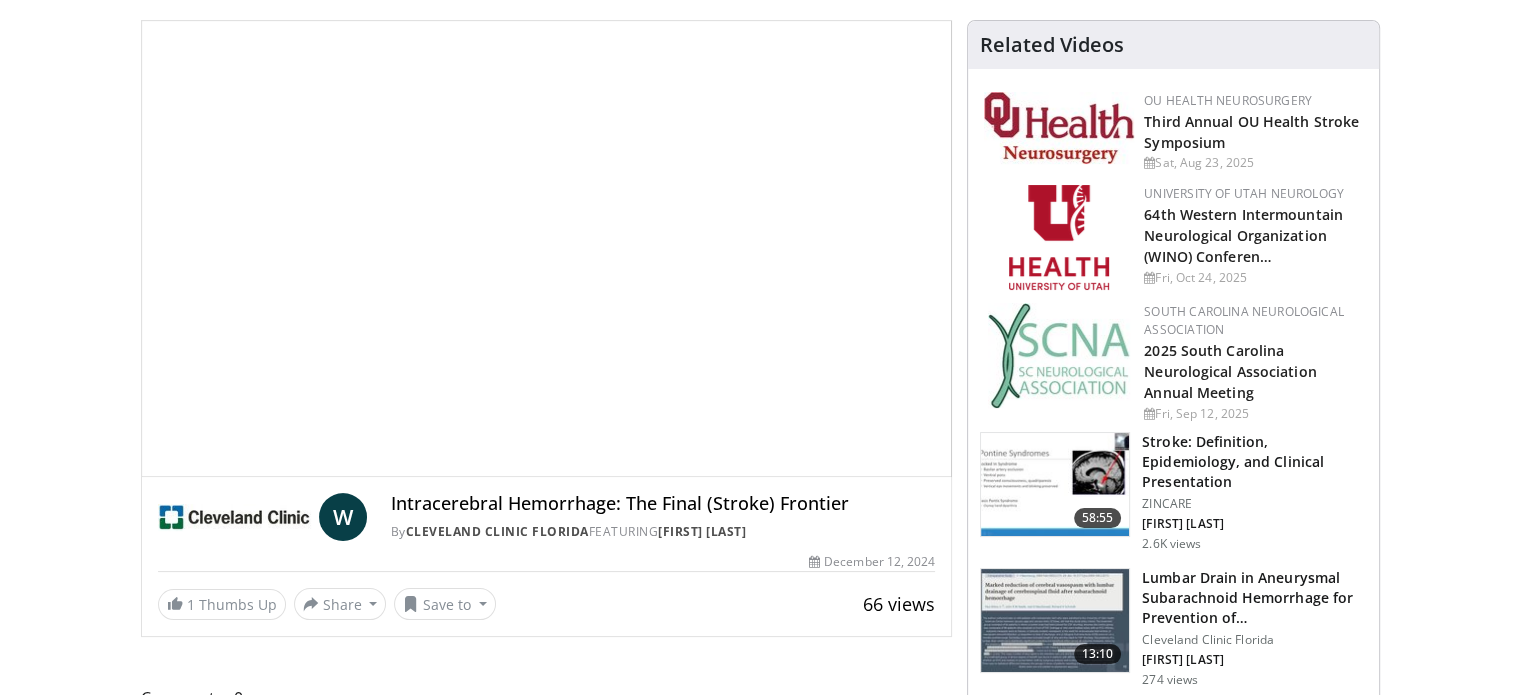 scroll, scrollTop: 241, scrollLeft: 0, axis: vertical 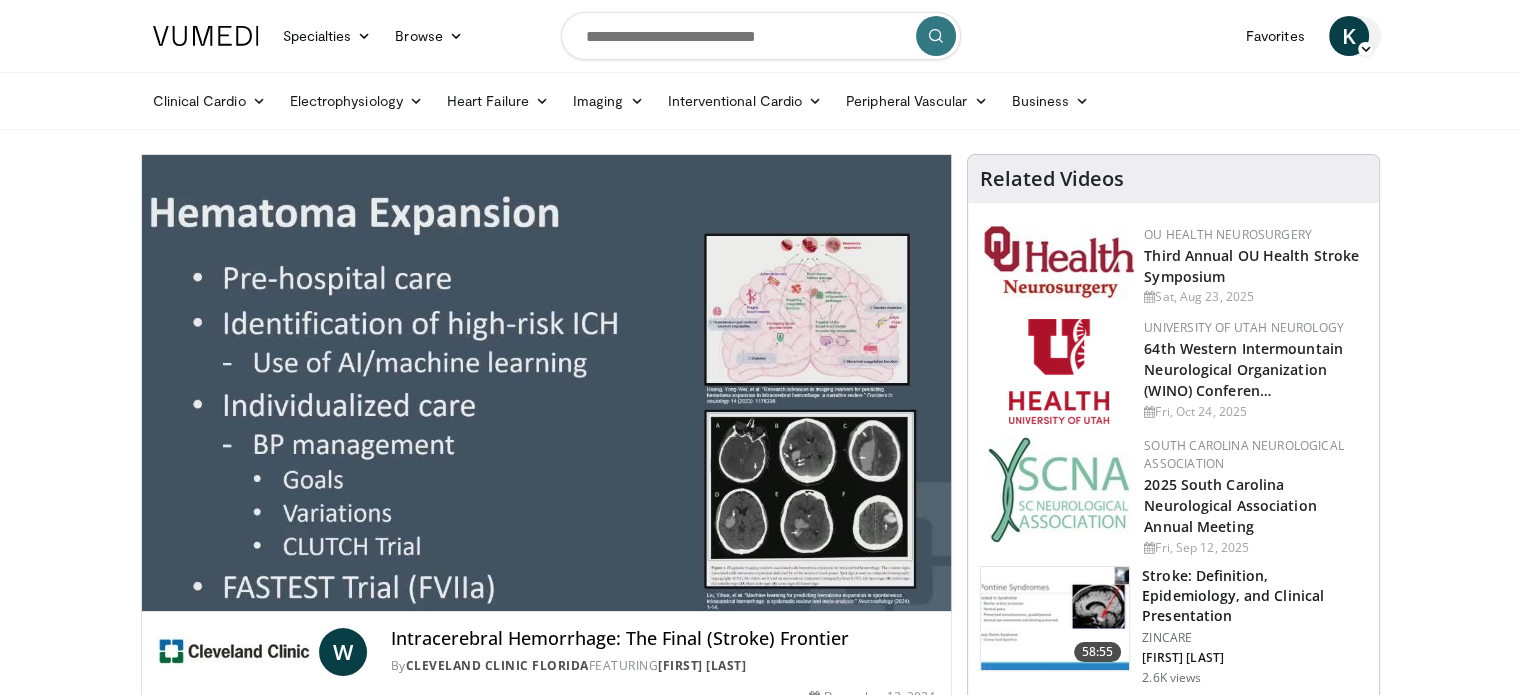 click on "K" at bounding box center [1349, 36] 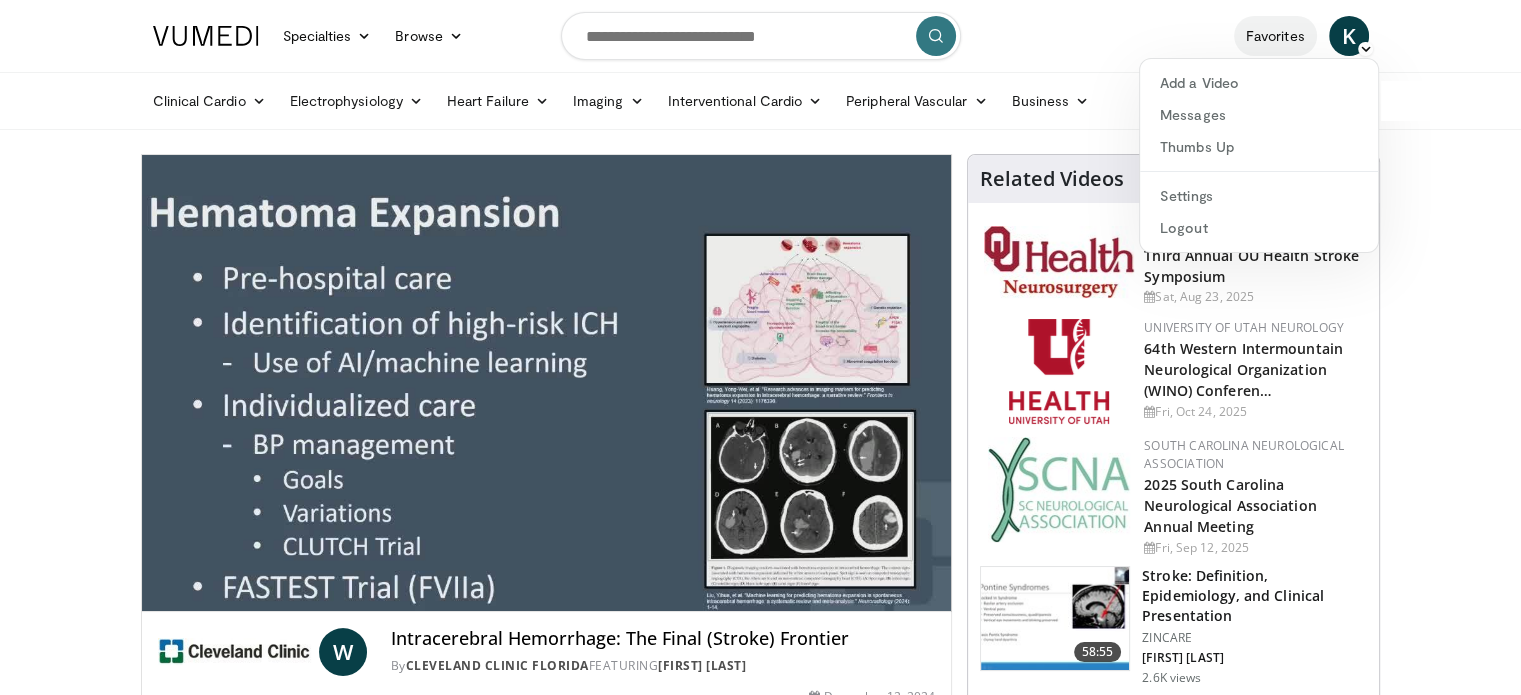 click on "Favorites" at bounding box center [1275, 36] 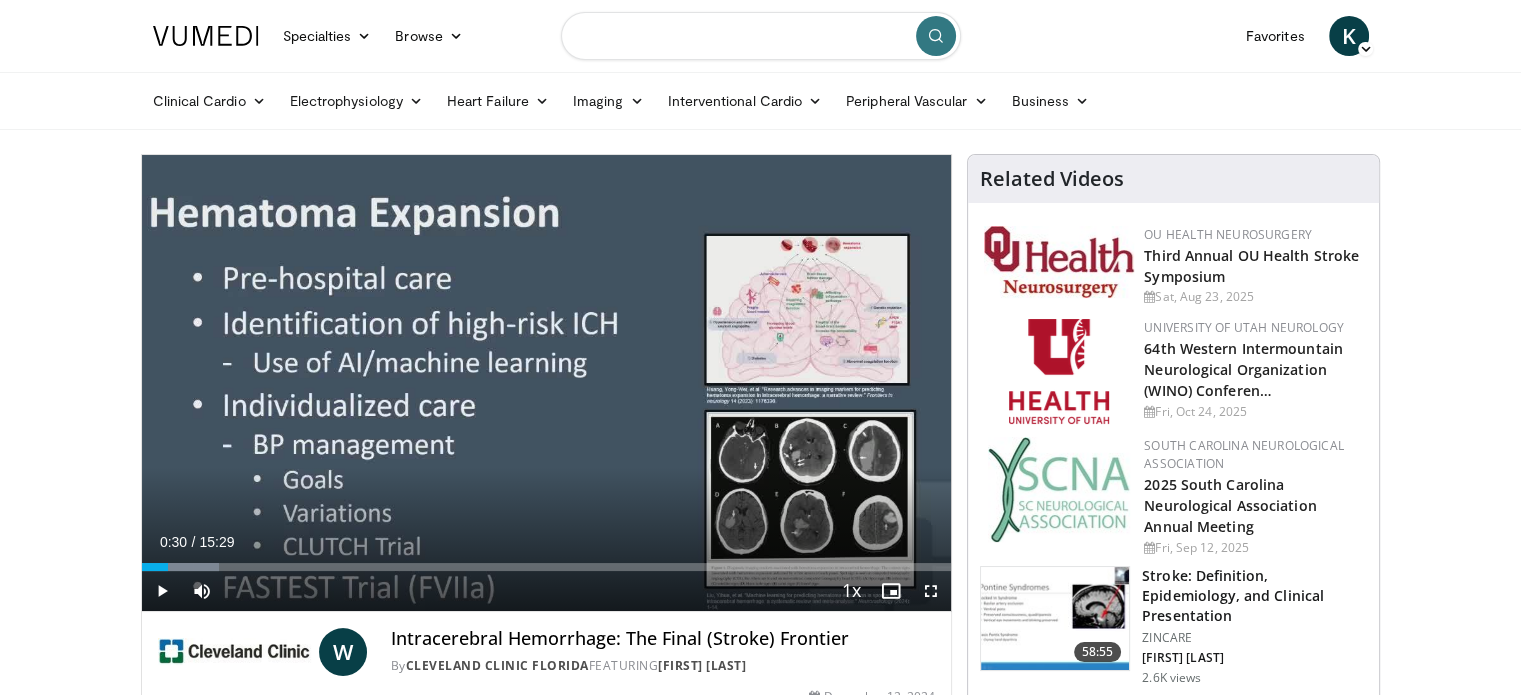 click at bounding box center (761, 36) 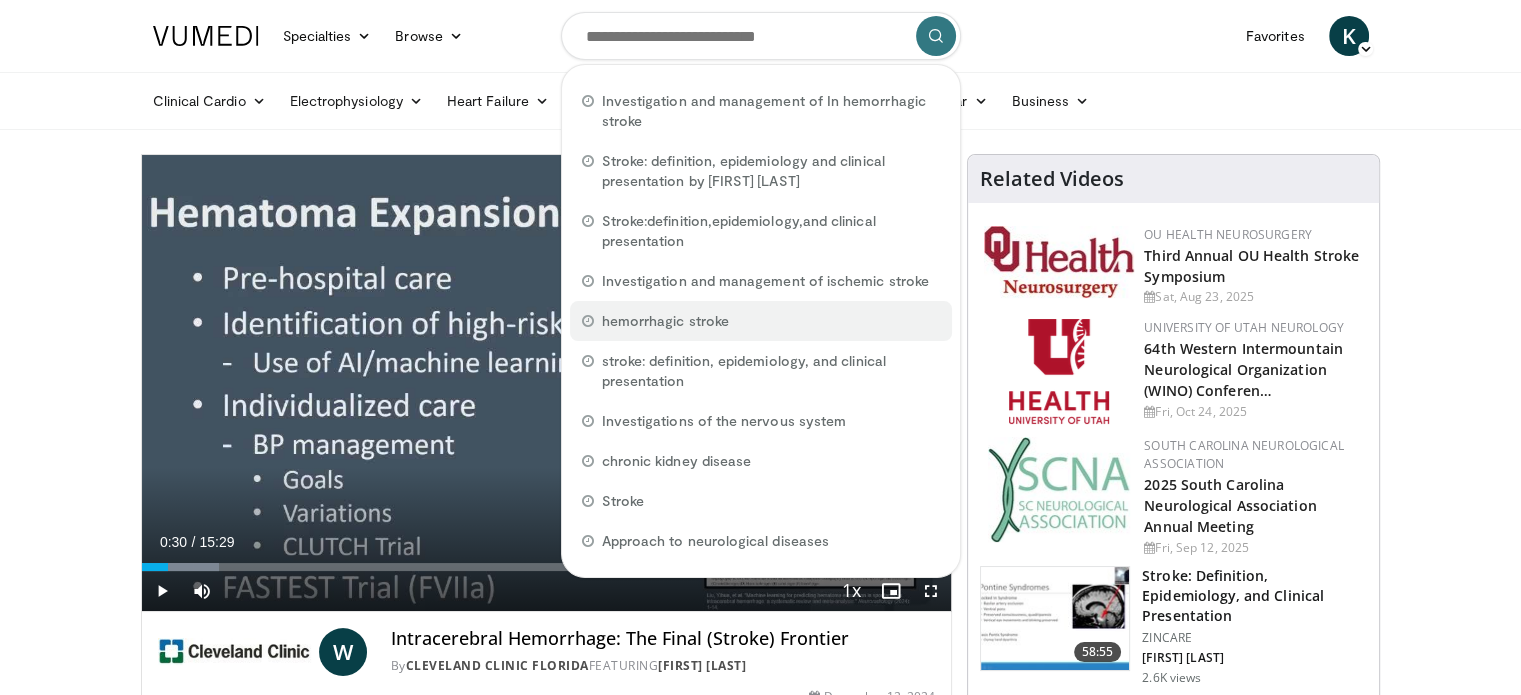 click on "hemorrhagic stroke" at bounding box center (761, 321) 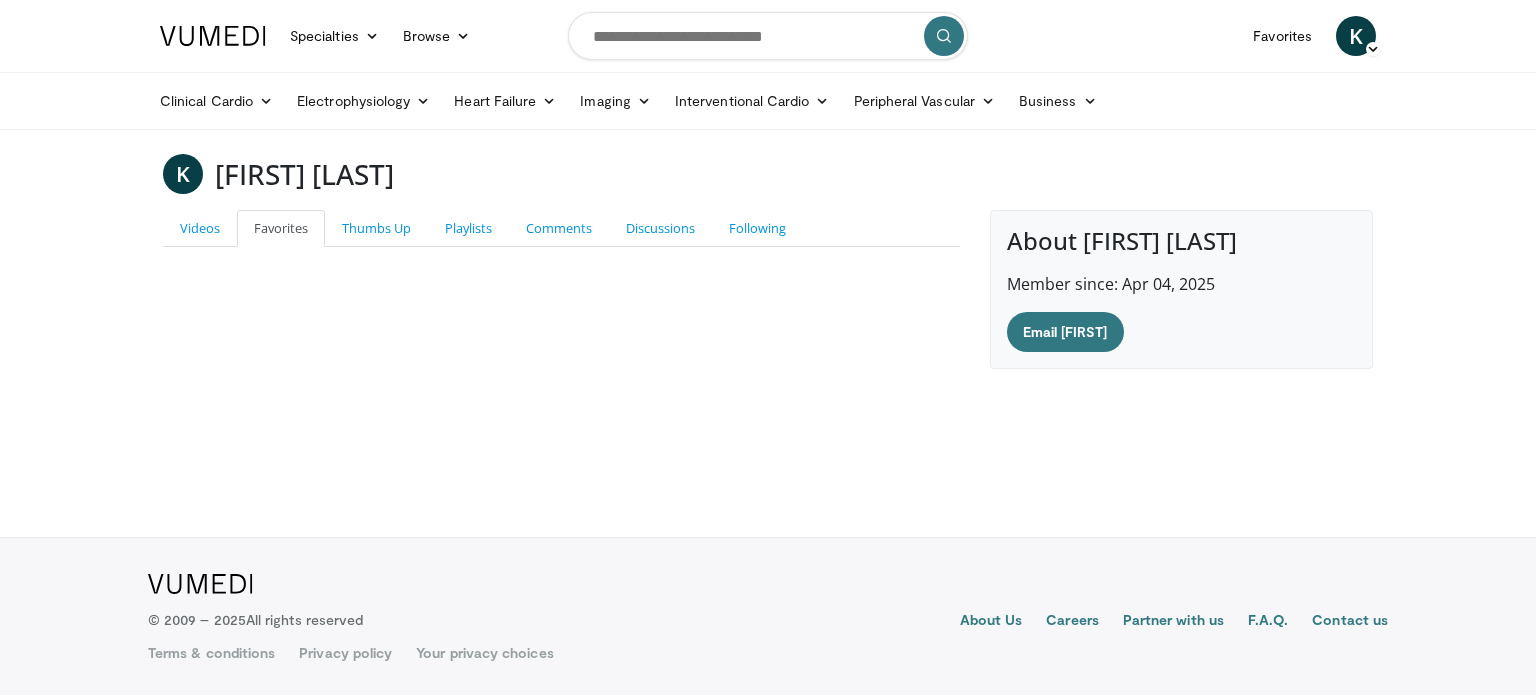 scroll, scrollTop: 0, scrollLeft: 0, axis: both 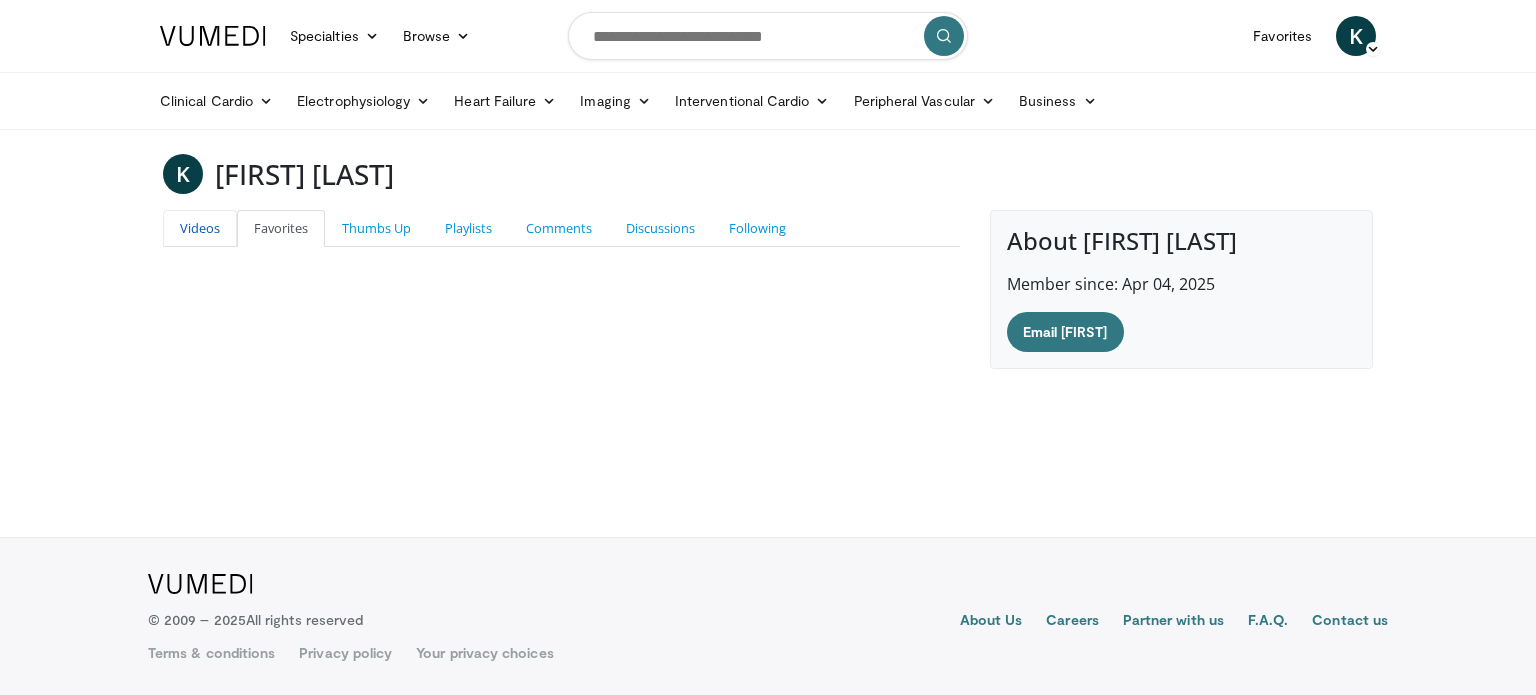 click on "Videos" at bounding box center (200, 228) 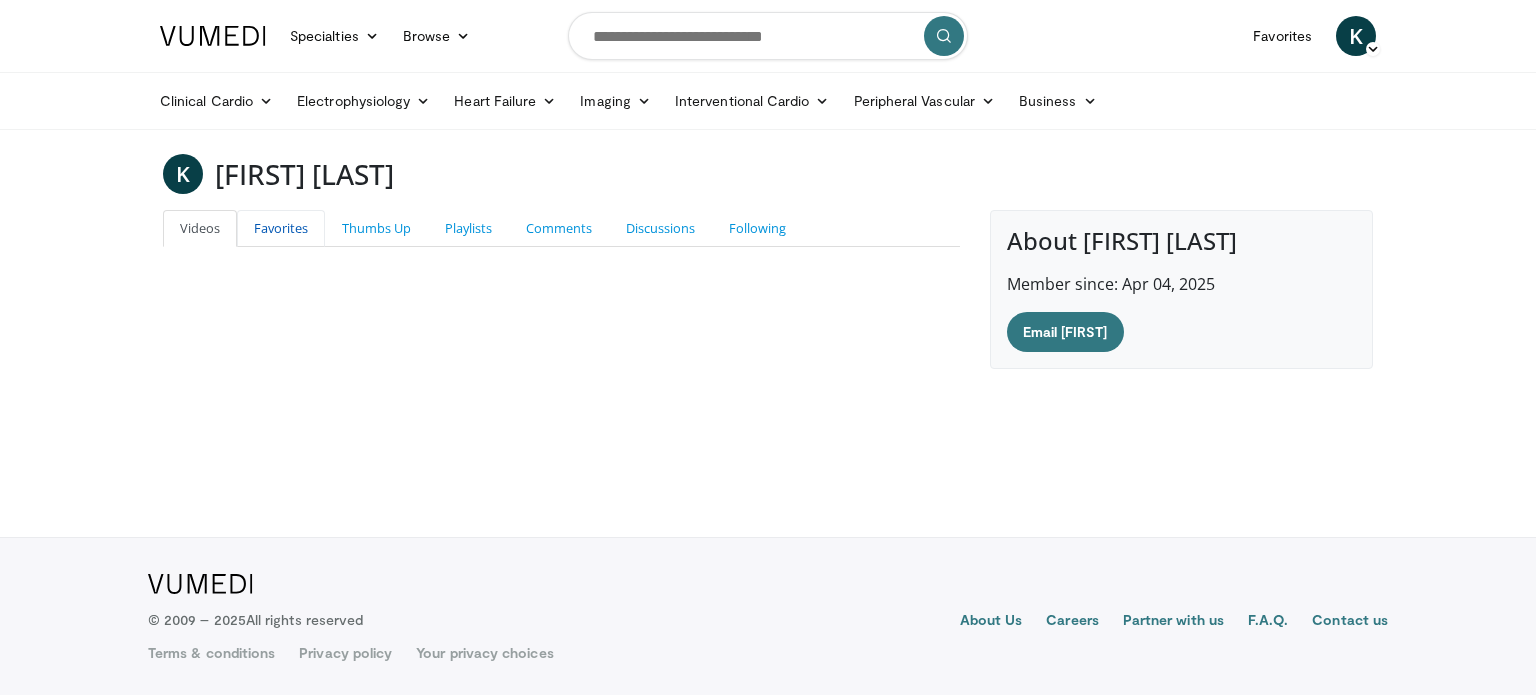 click on "Favorites" at bounding box center (281, 228) 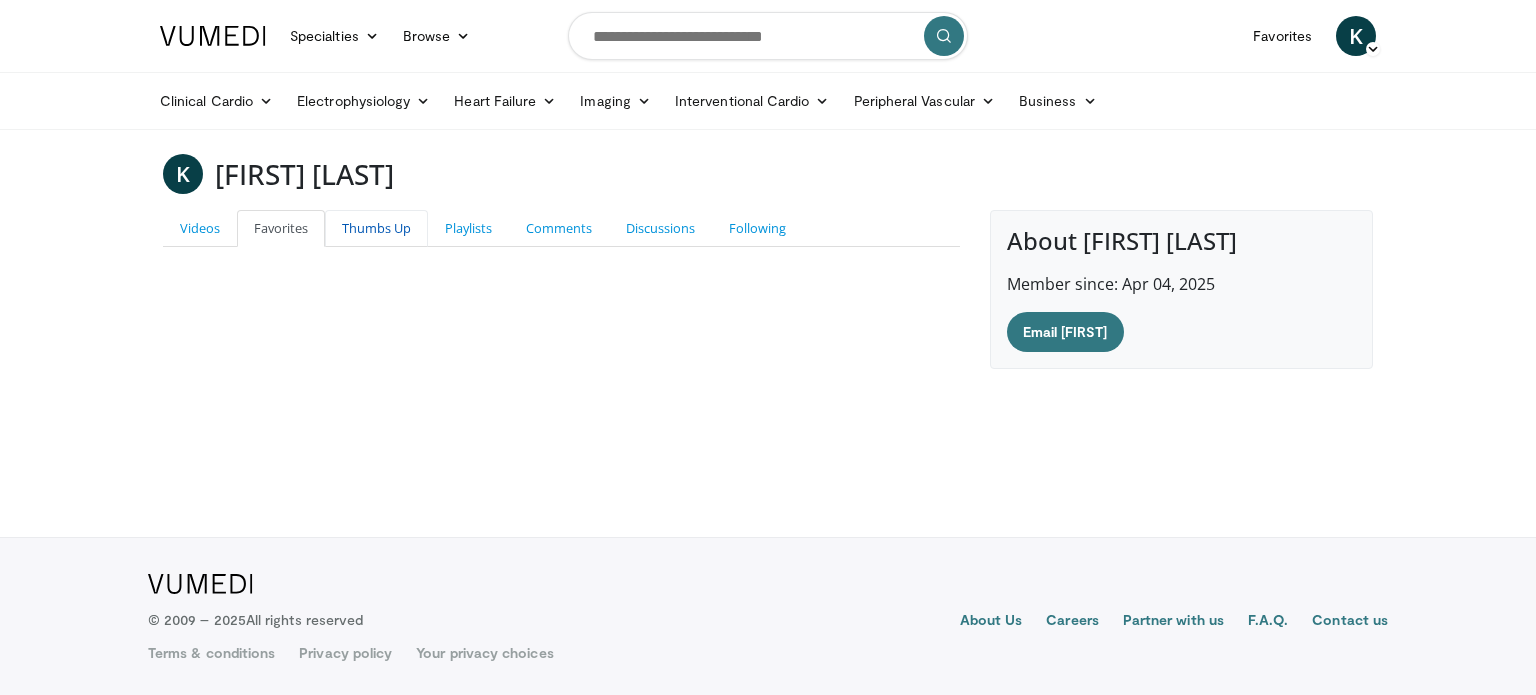 click on "Thumbs Up" at bounding box center (376, 228) 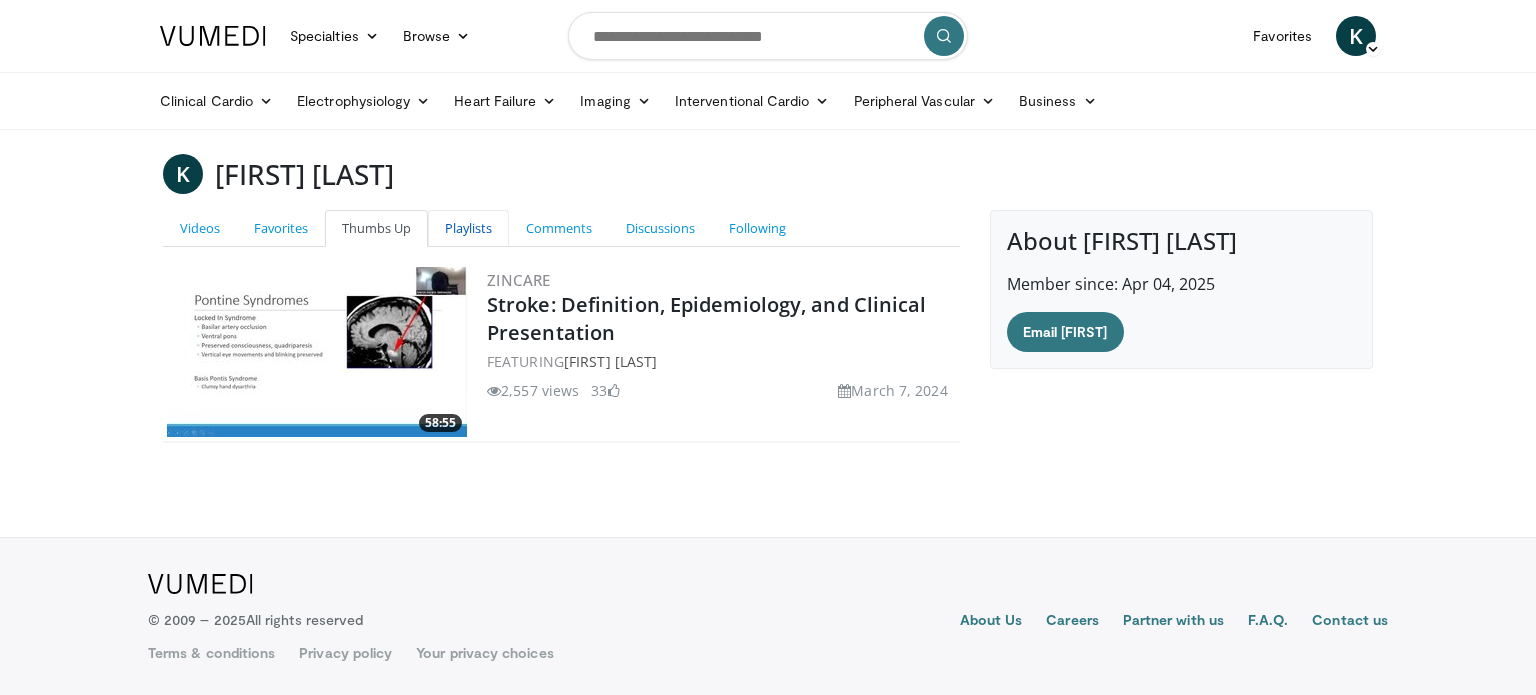 click on "Playlists" at bounding box center (468, 228) 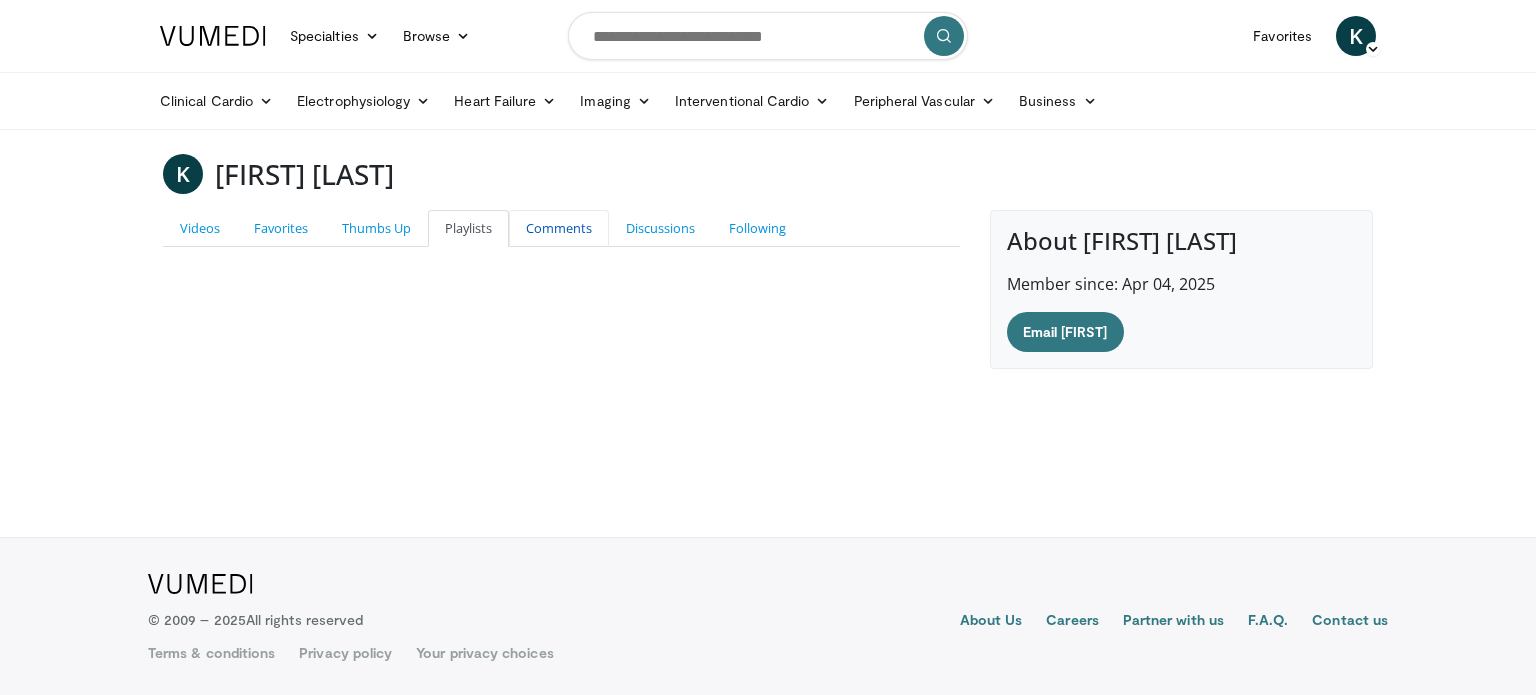 click on "Comments" at bounding box center [559, 228] 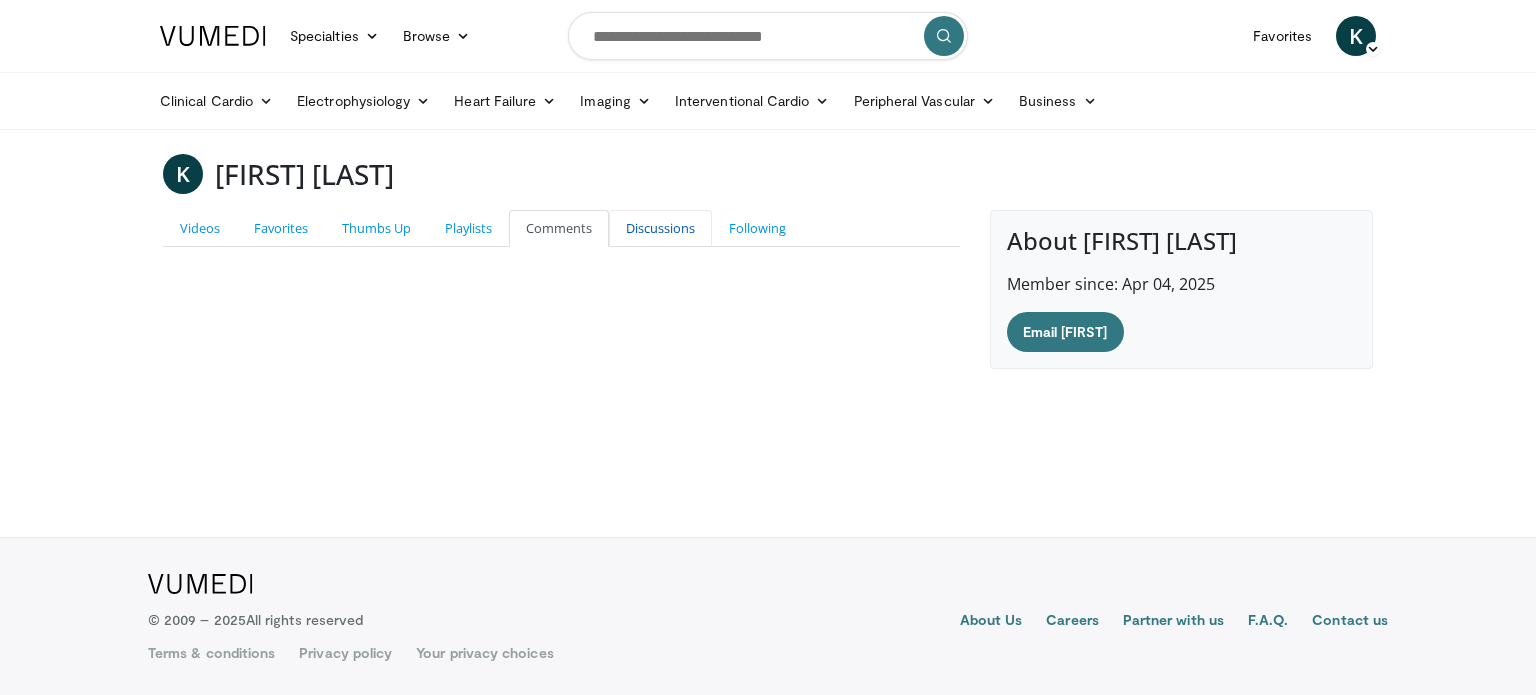 click on "Discussions" at bounding box center (660, 228) 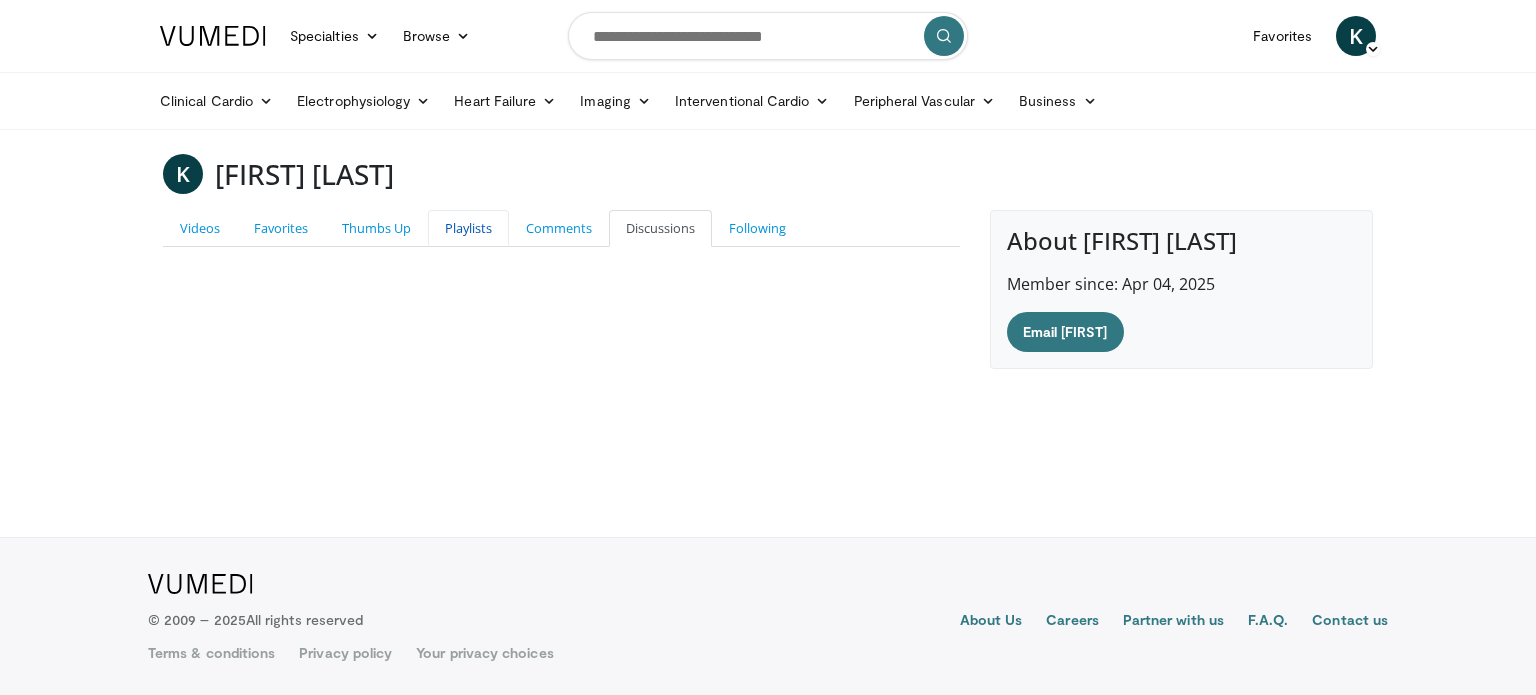 click on "Playlists" at bounding box center (468, 228) 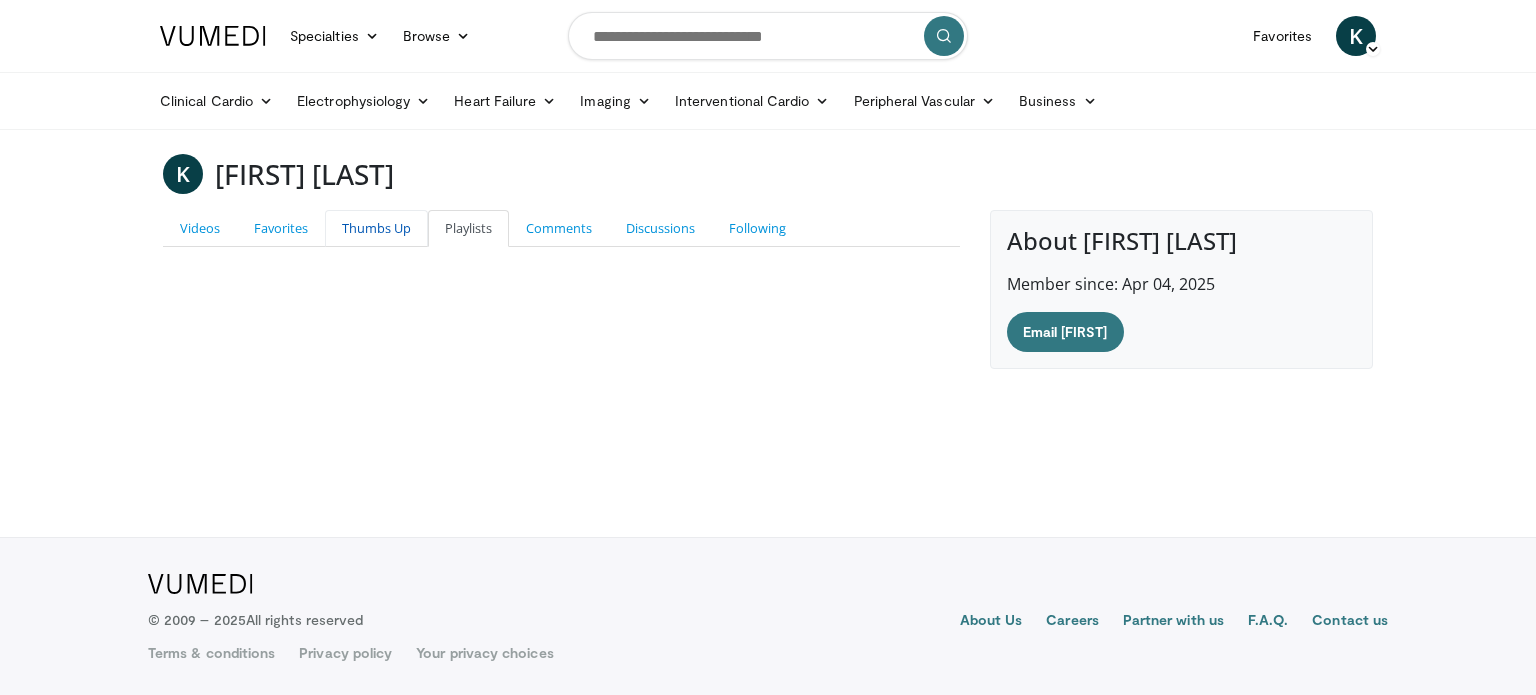 click on "Thumbs Up" at bounding box center [376, 228] 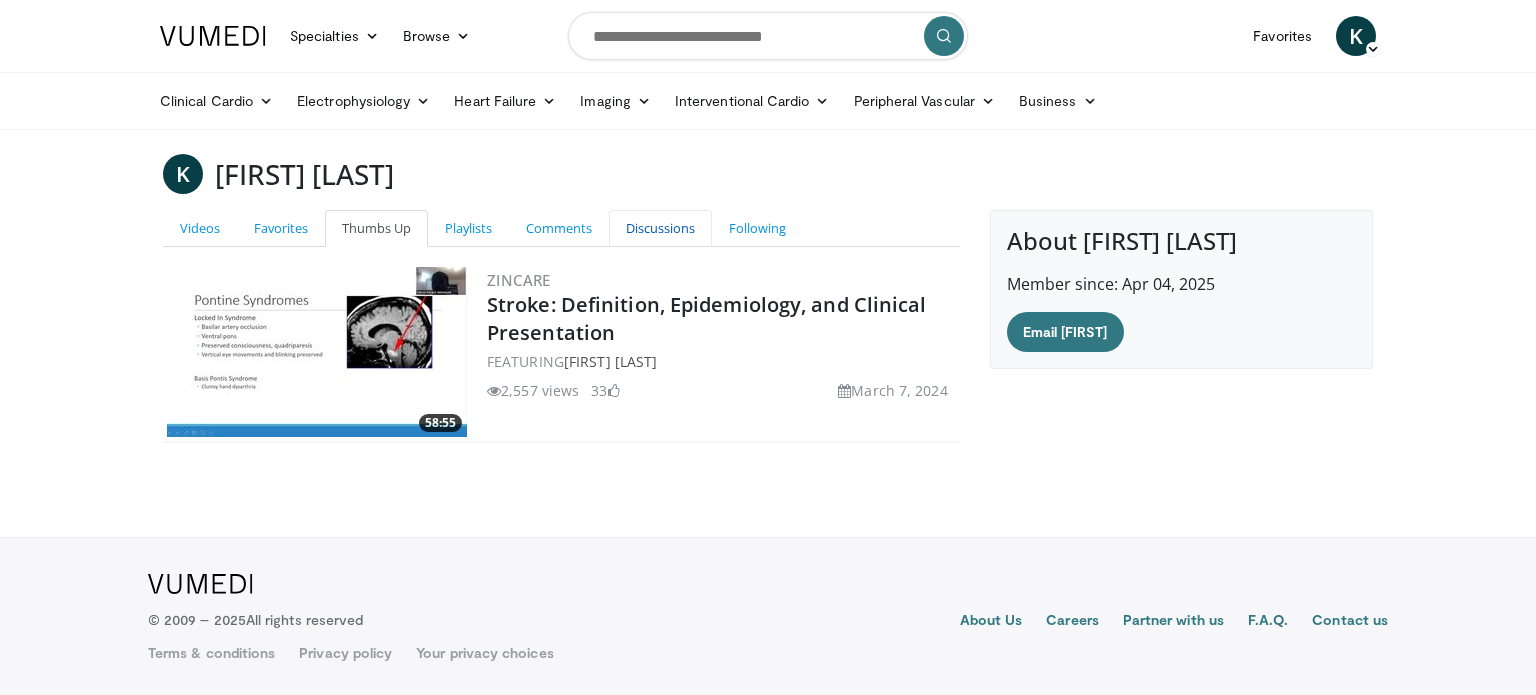 click on "Discussions" at bounding box center (660, 228) 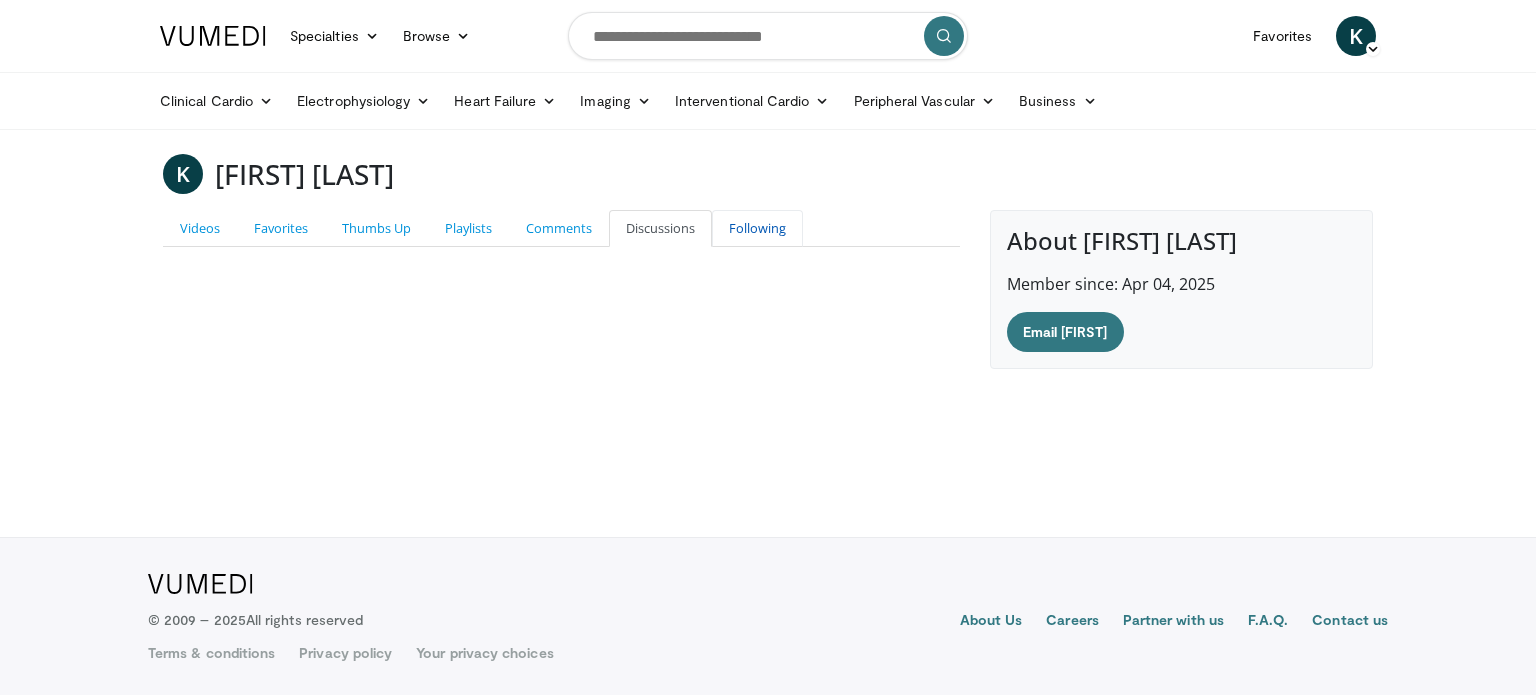 click on "Following" at bounding box center [757, 228] 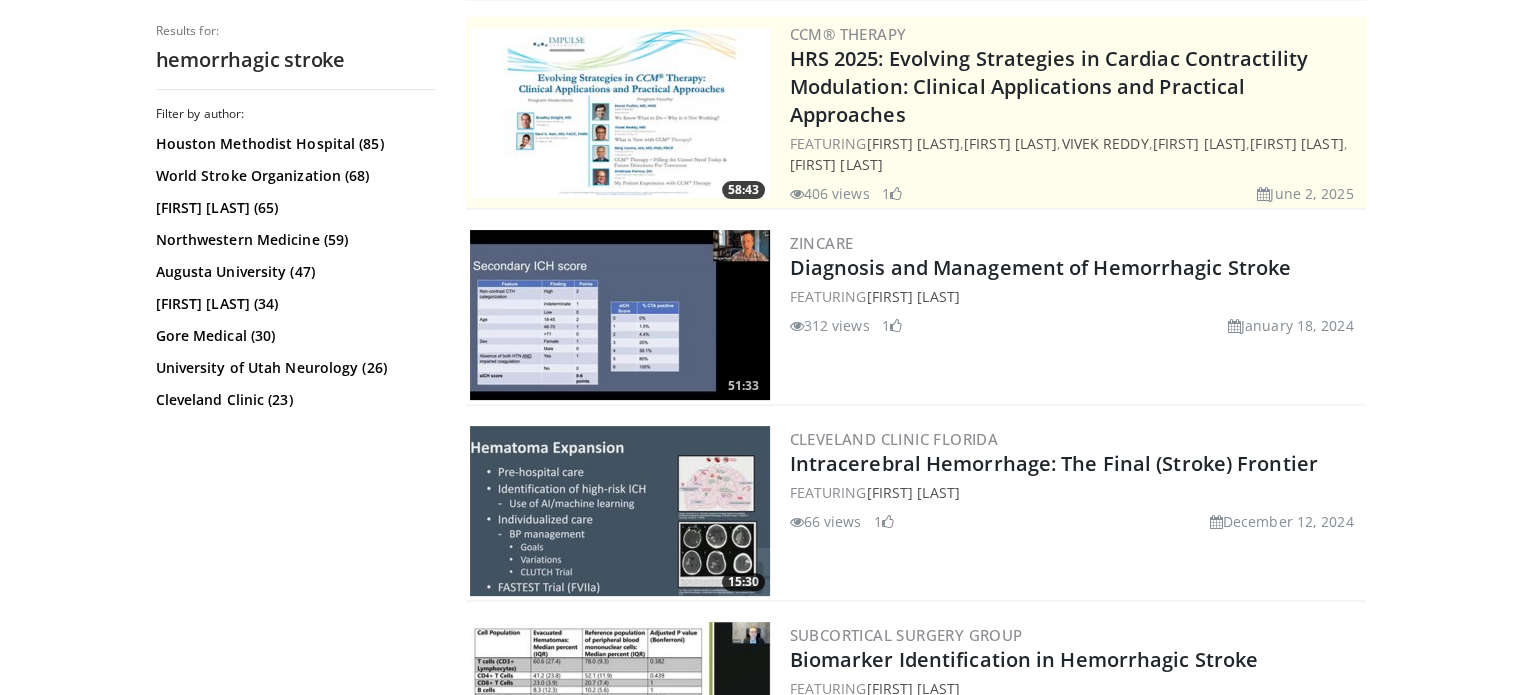 scroll, scrollTop: 402, scrollLeft: 0, axis: vertical 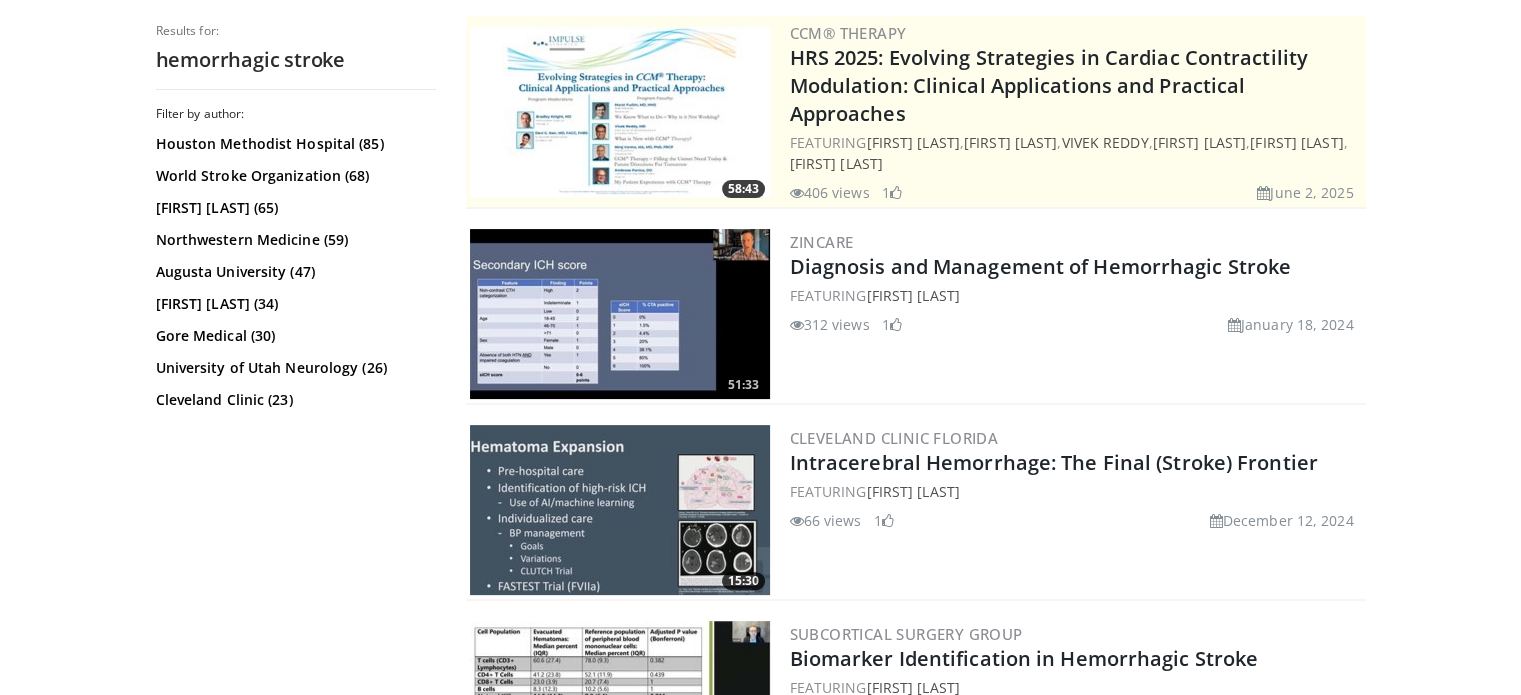 click at bounding box center (620, 314) 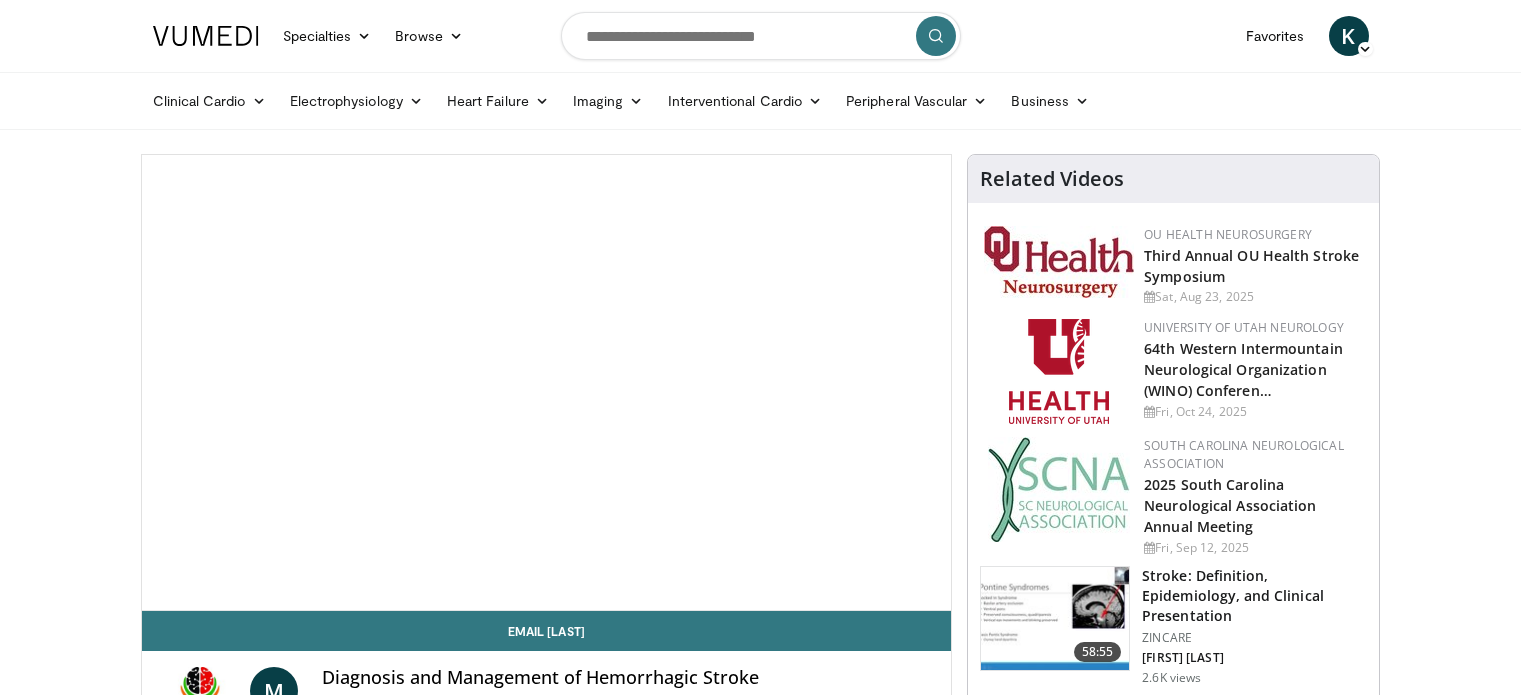 scroll, scrollTop: 0, scrollLeft: 0, axis: both 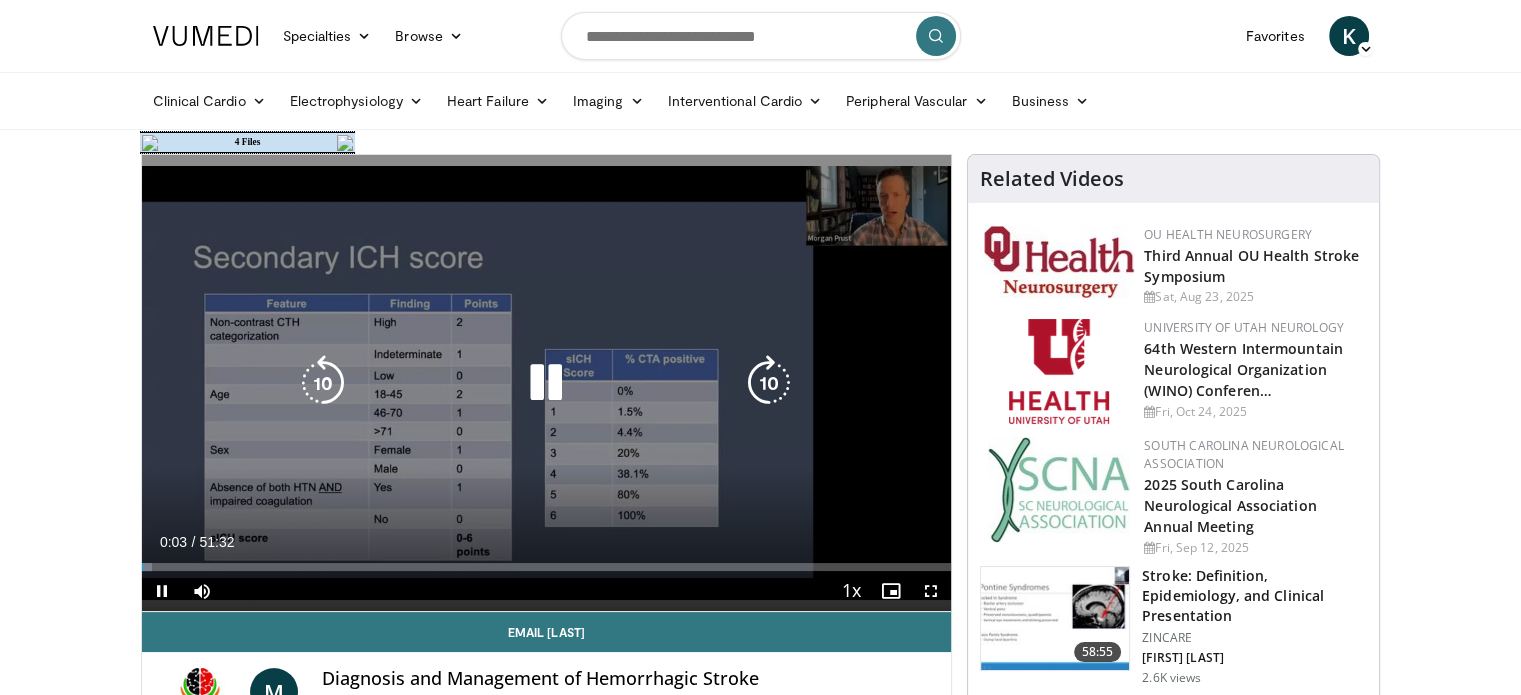 click at bounding box center (769, 383) 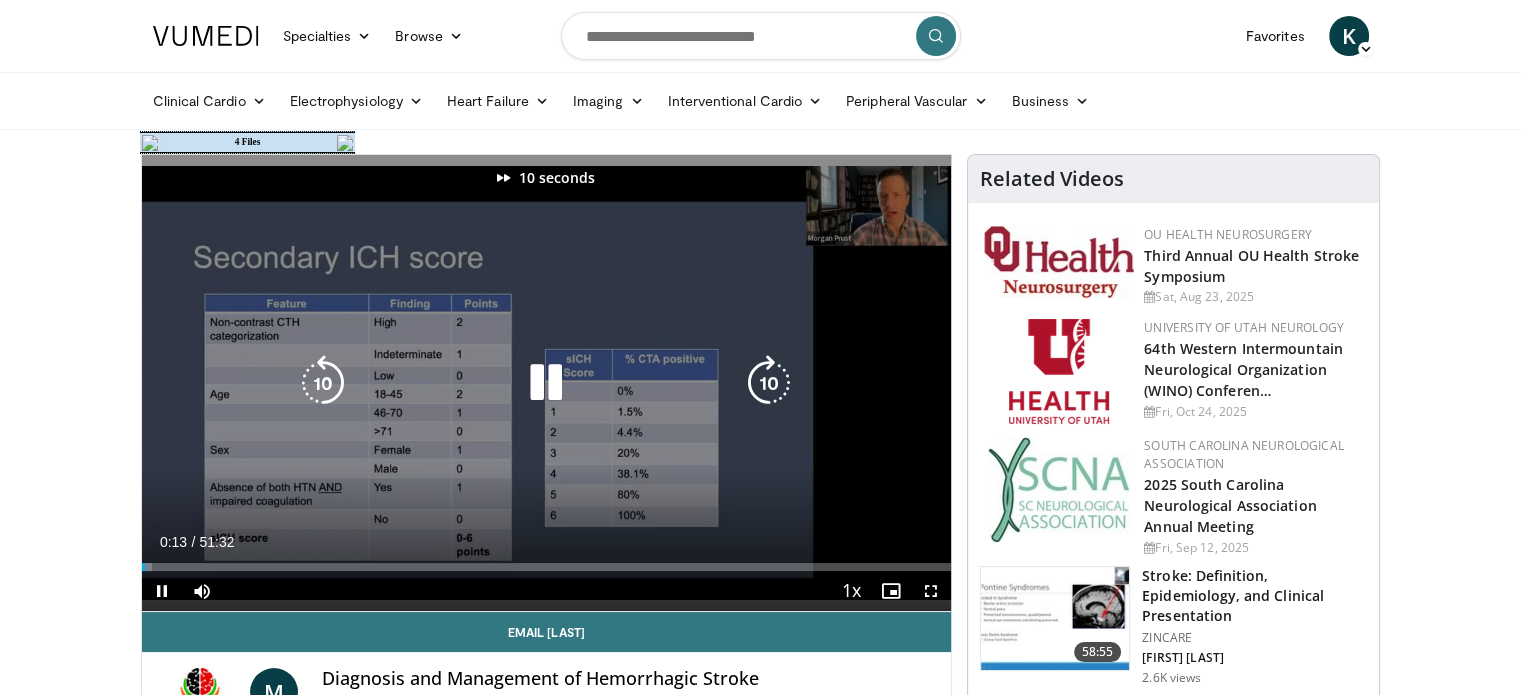 click at bounding box center [769, 383] 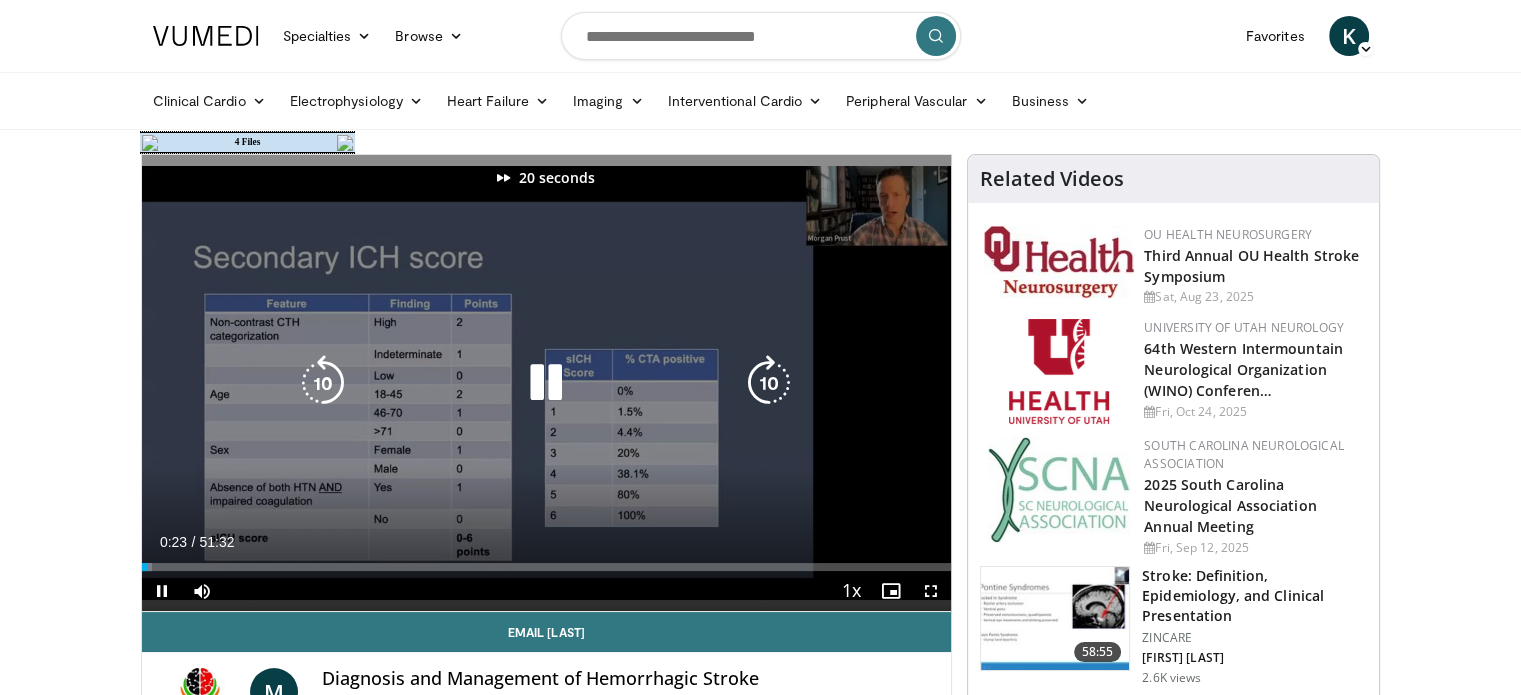 click at bounding box center [769, 383] 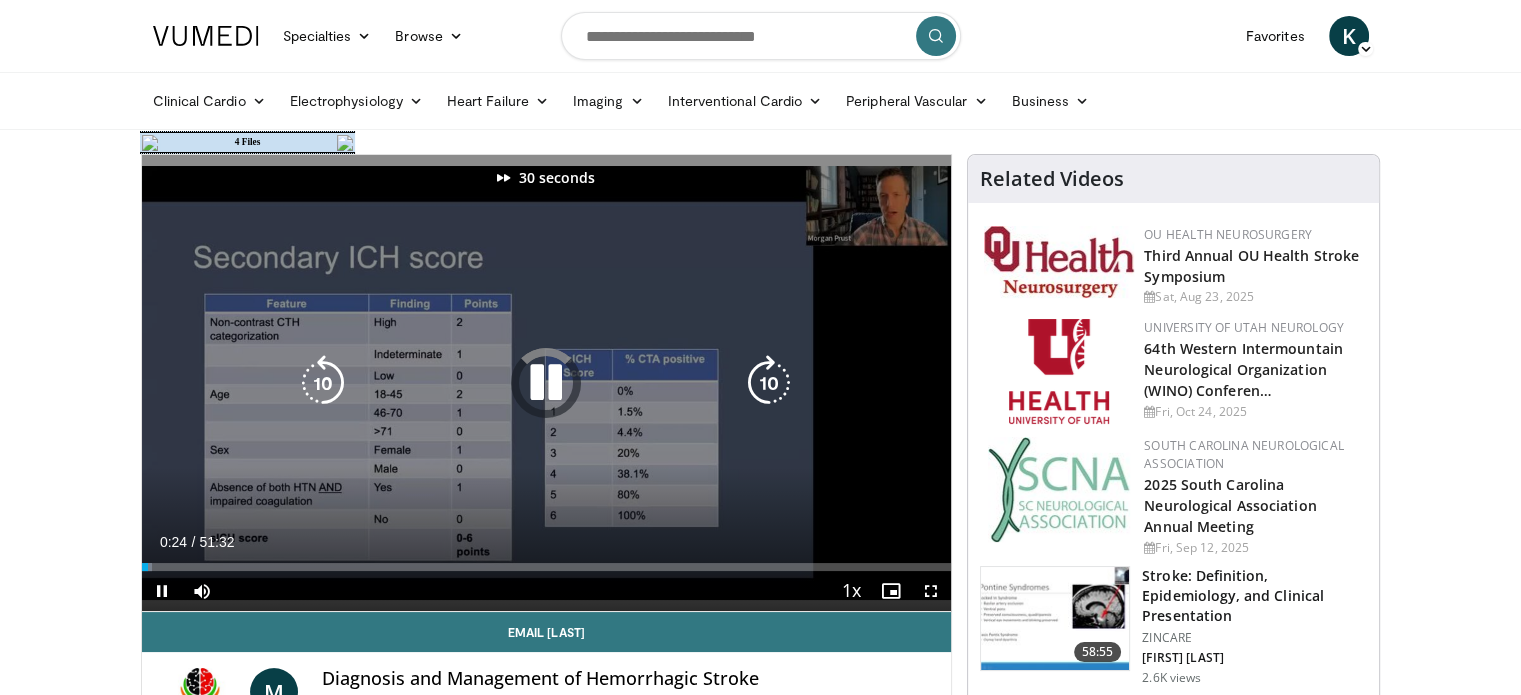 click at bounding box center (769, 383) 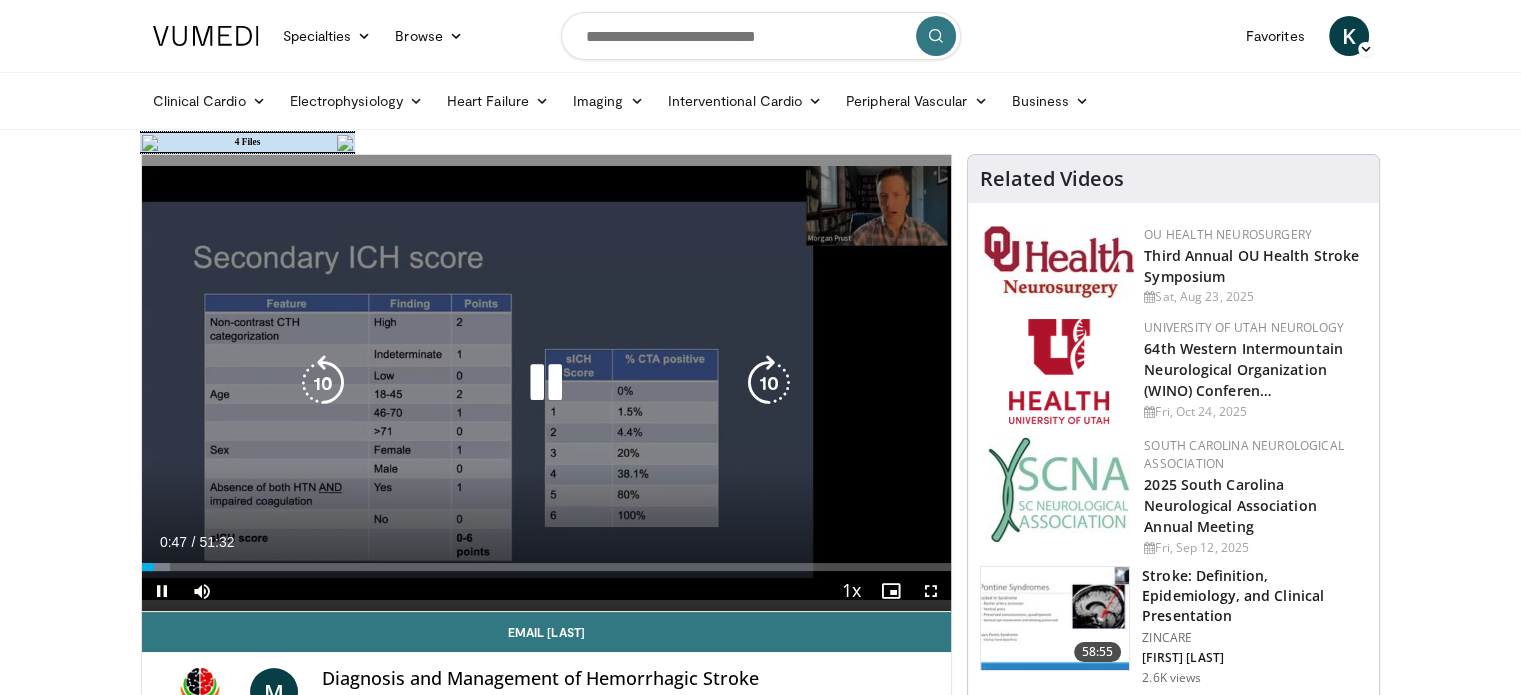 click at bounding box center [769, 383] 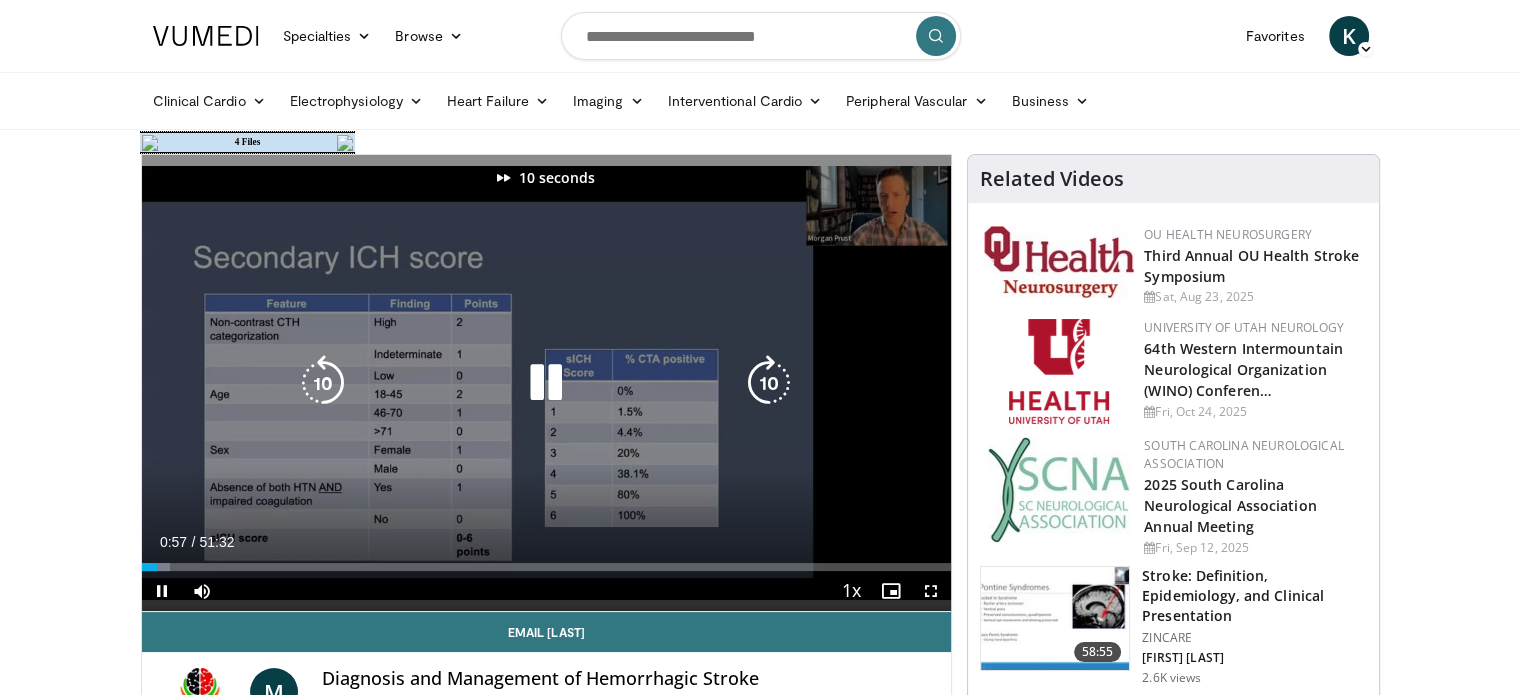 click at bounding box center (769, 383) 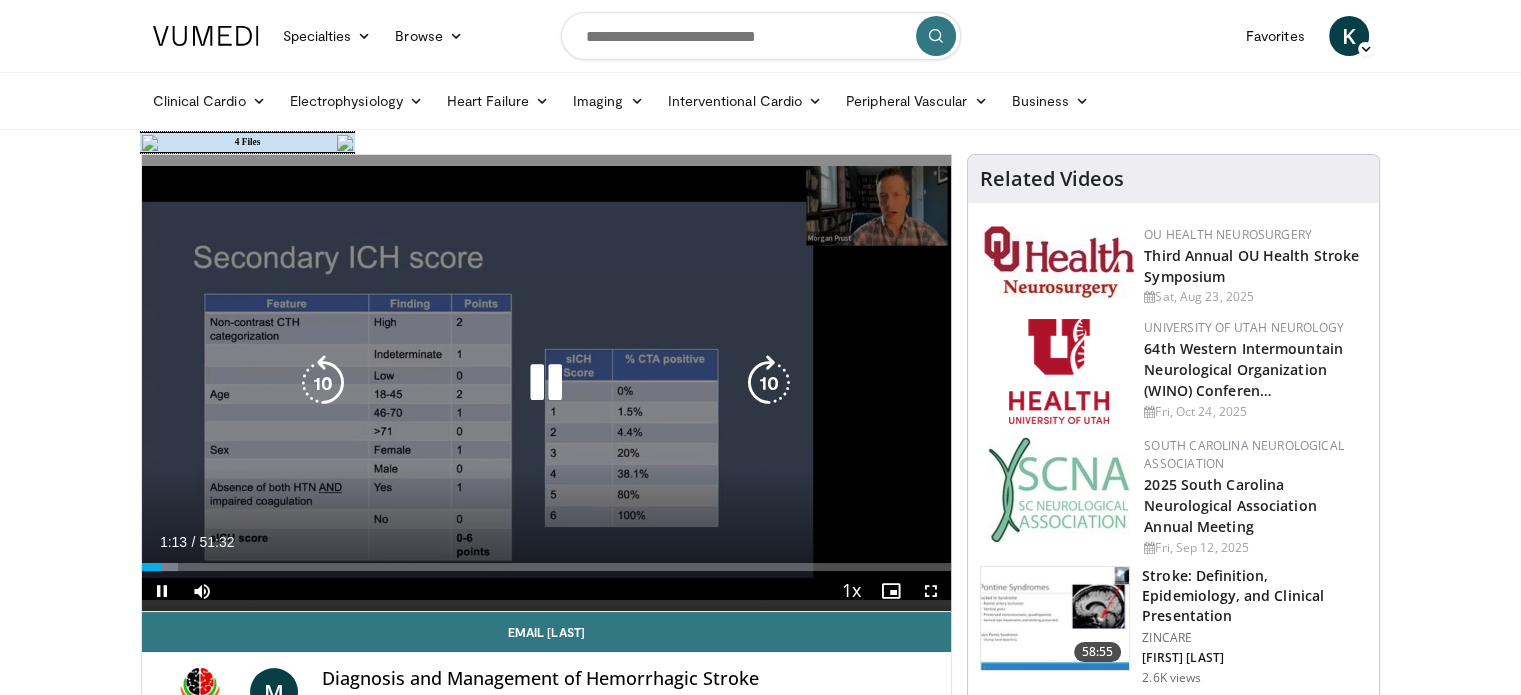 click at bounding box center (769, 383) 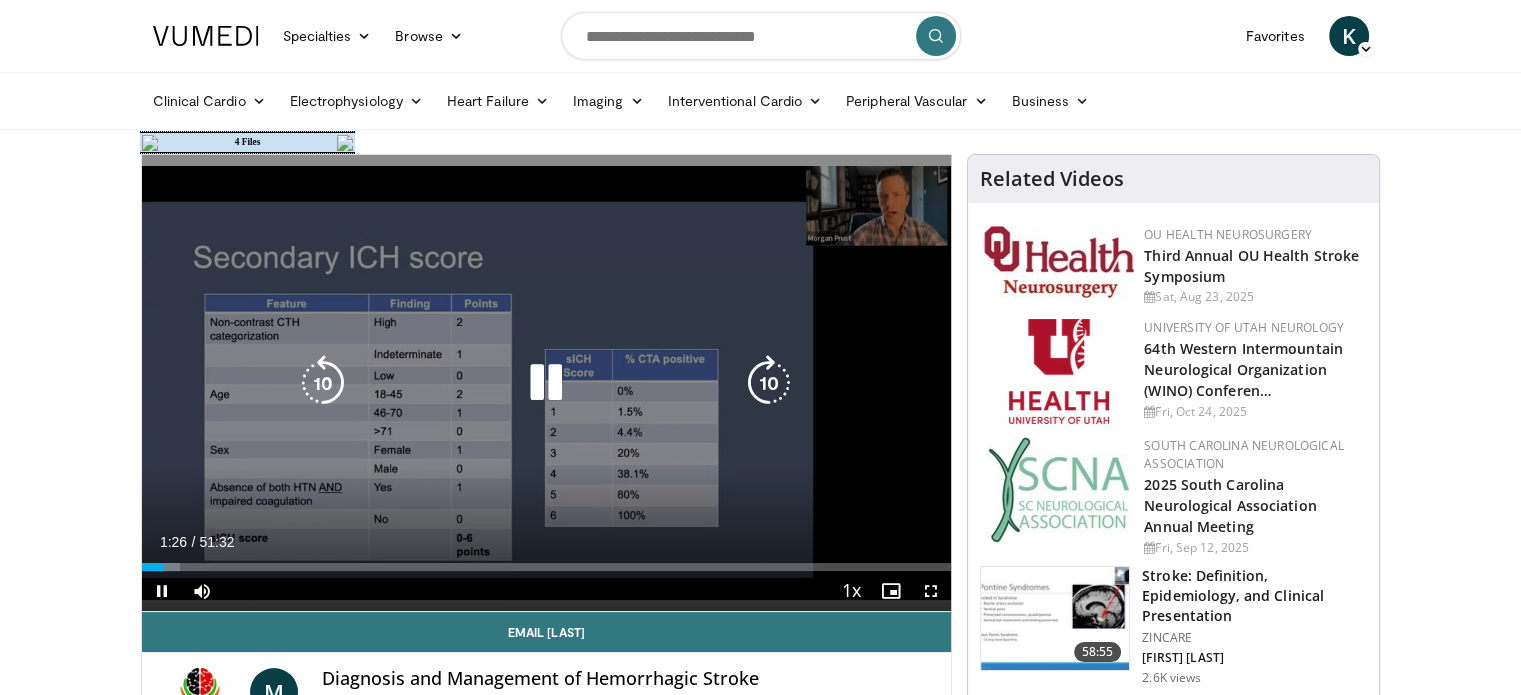 click at bounding box center [769, 383] 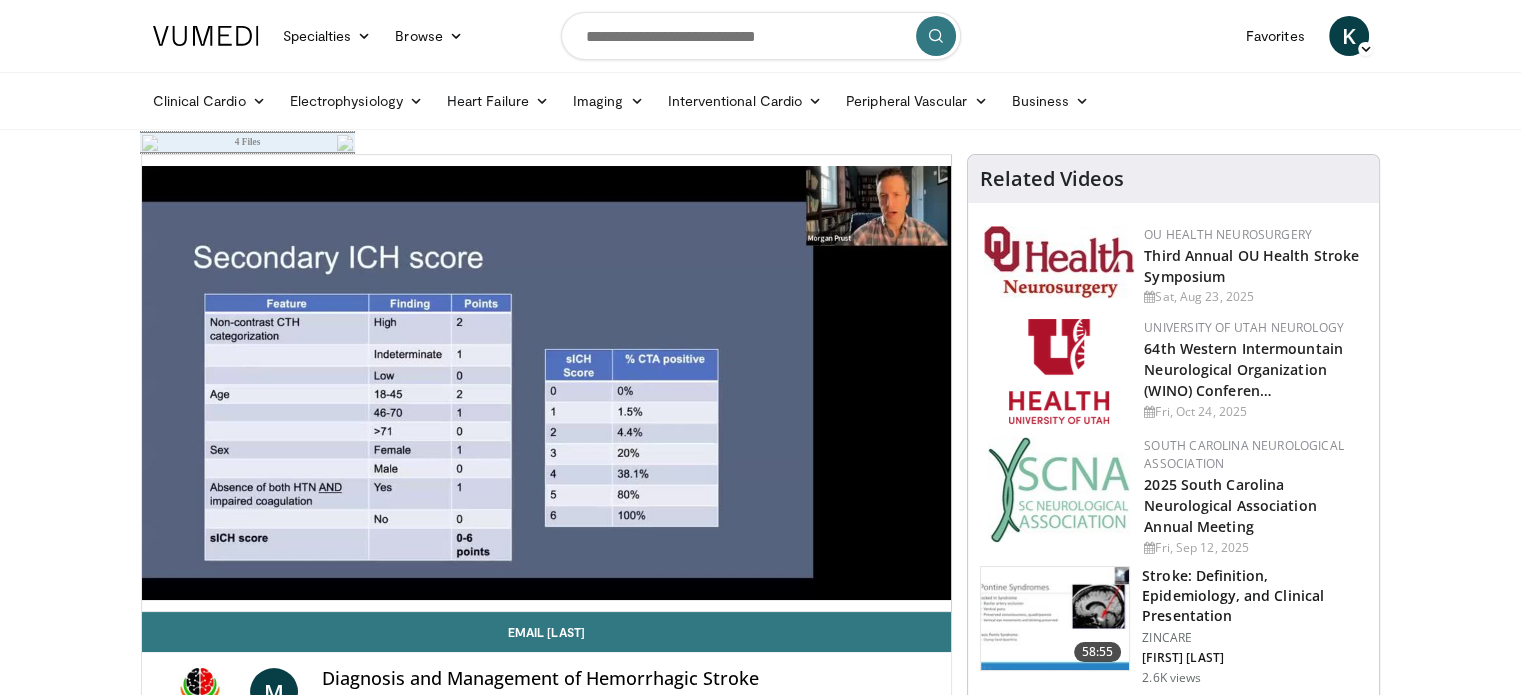 drag, startPoint x: 773, startPoint y: 475, endPoint x: 278, endPoint y: 149, distance: 592.7065 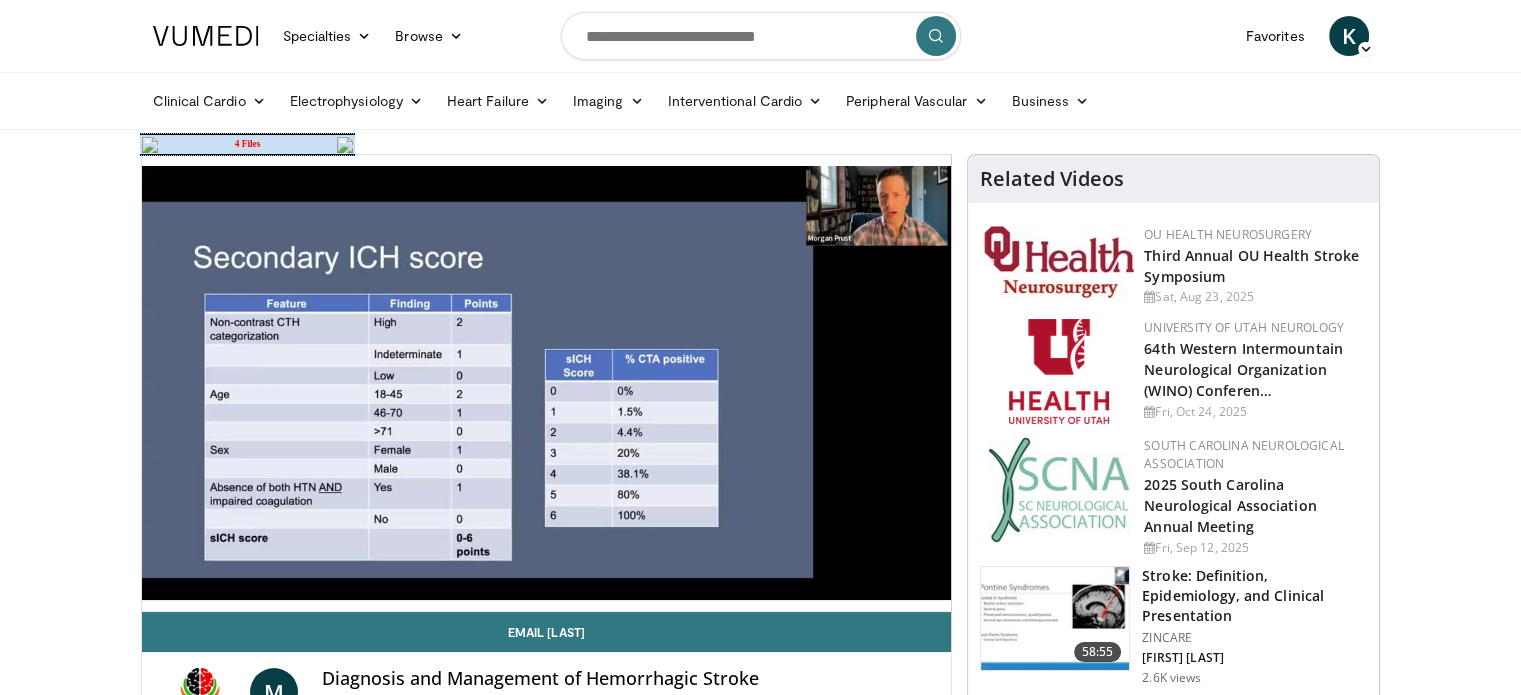 click on "4 Files" at bounding box center [247, 144] 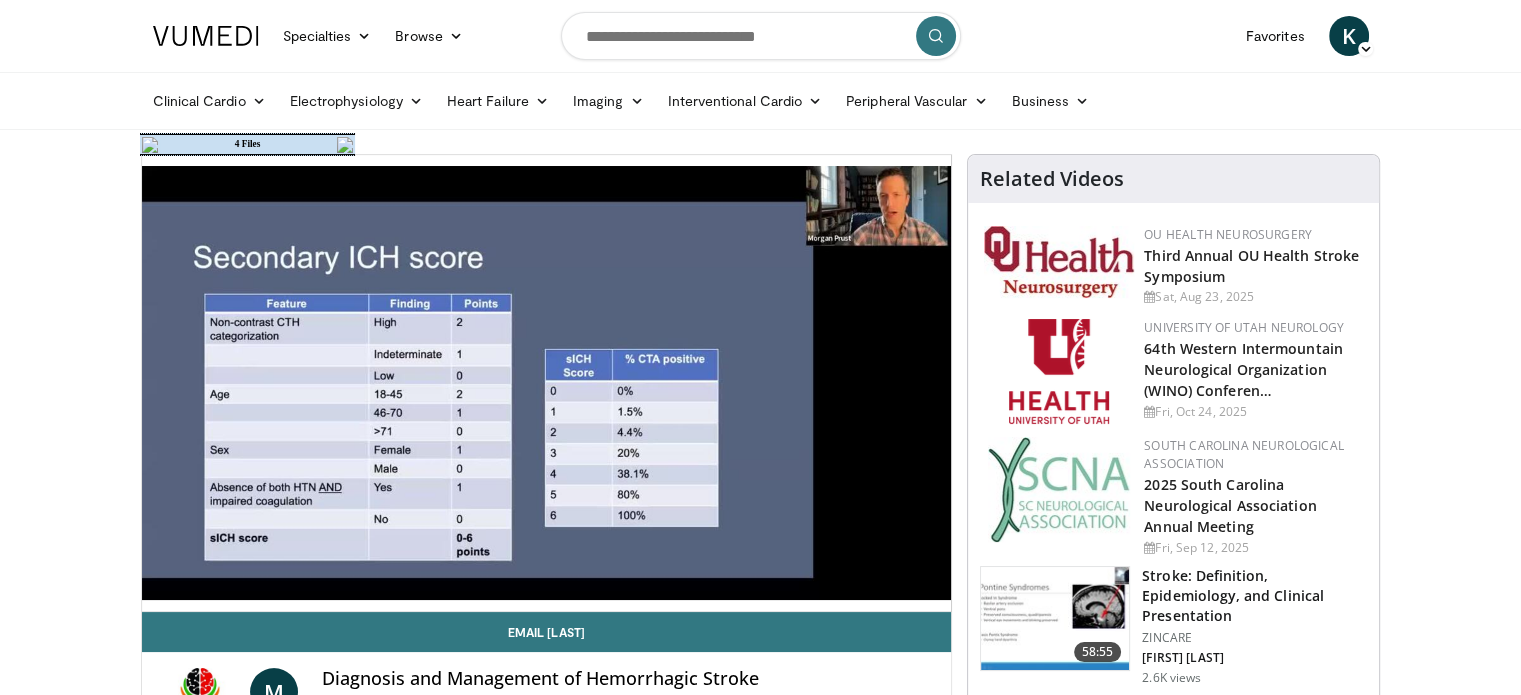 click on "Specialties
Adult & Family Medicine
Allergy, Asthma, Immunology
Anesthesiology
Cardiology
Dental
Dermatology
Endocrinology
Gastroenterology & Hepatology
General Surgery
Hematology & Oncology
Infectious Disease
Nephrology
Neurology
Neurosurgery
Obstetrics & Gynecology
Ophthalmology
Oral Maxillofacial
Orthopaedics
Otolaryngology
Pediatrics
Plastic Surgery
Podiatry
Psychiatry
Pulmonology
Radiation Oncology
Radiology
Rheumatology
Urology" at bounding box center (760, 1706) 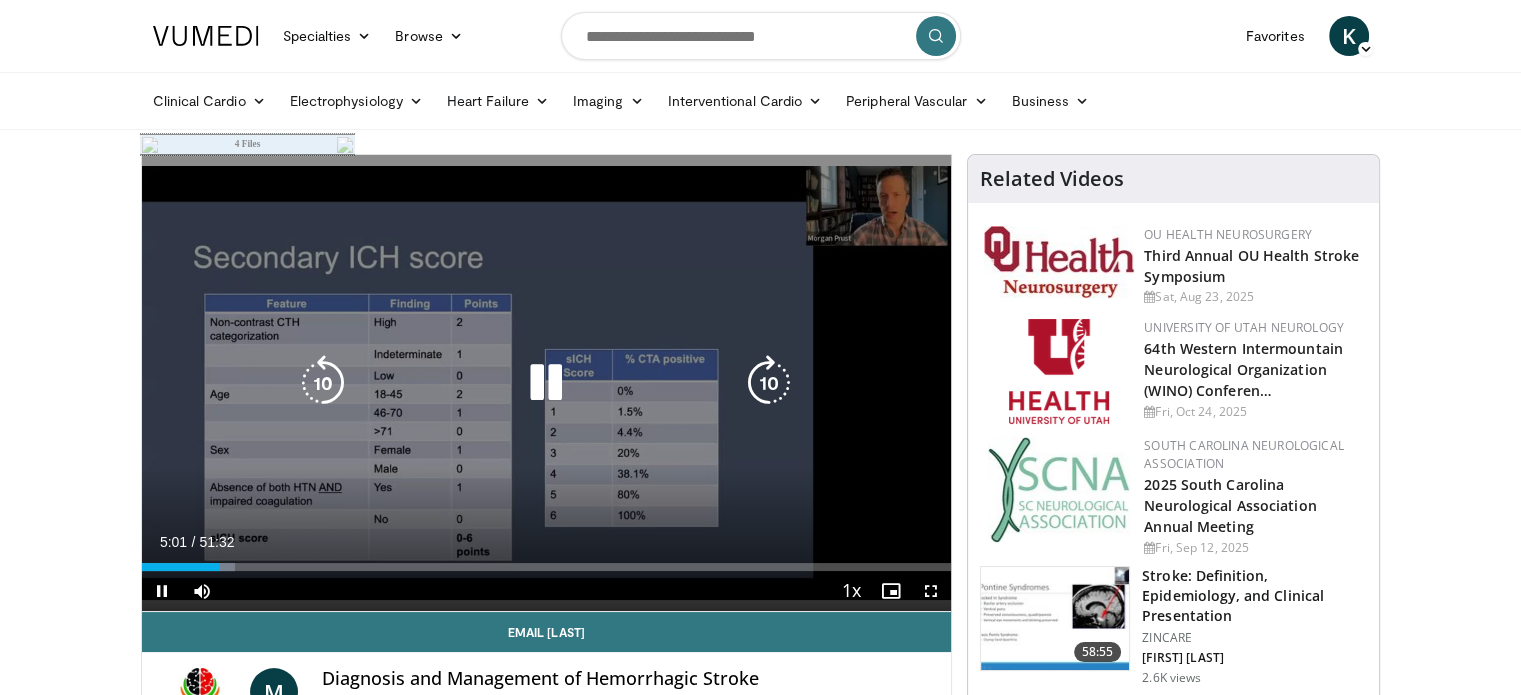 click at bounding box center [769, 383] 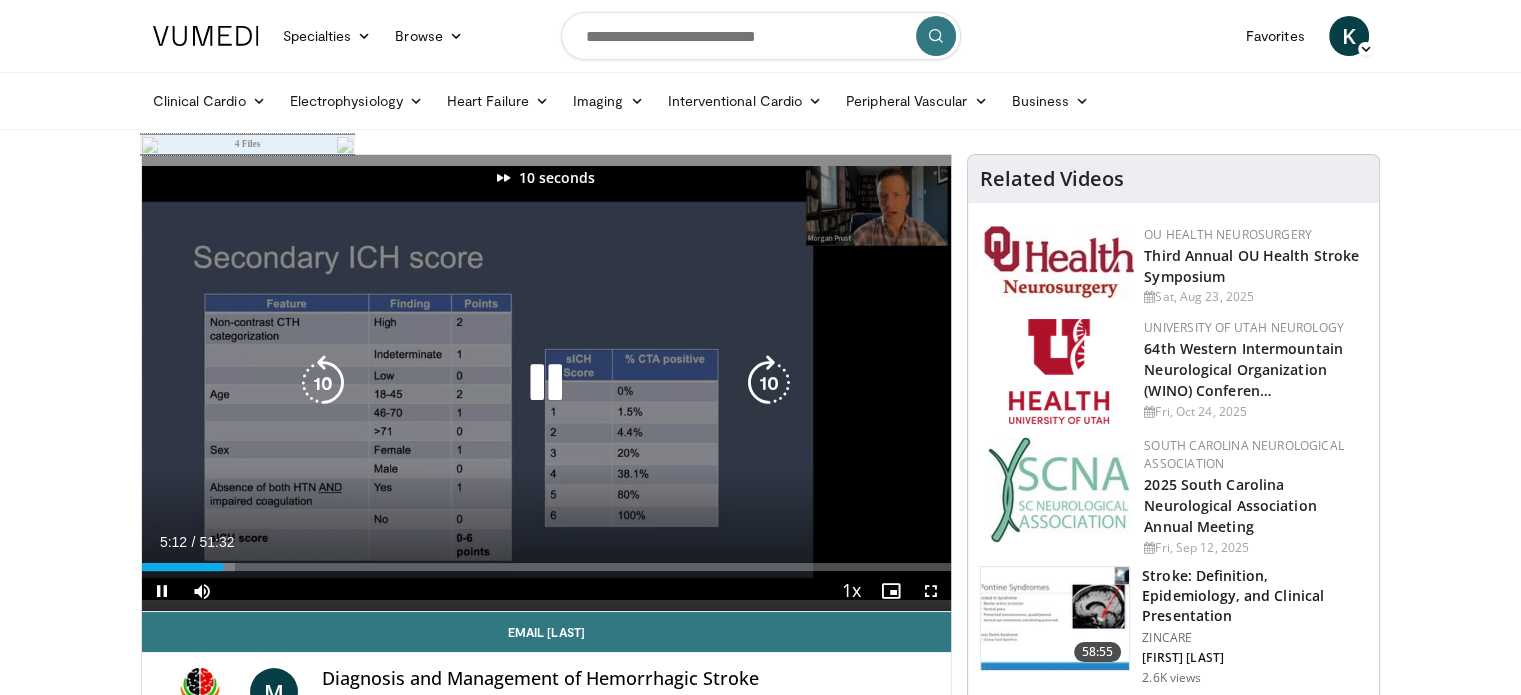 click at bounding box center [769, 383] 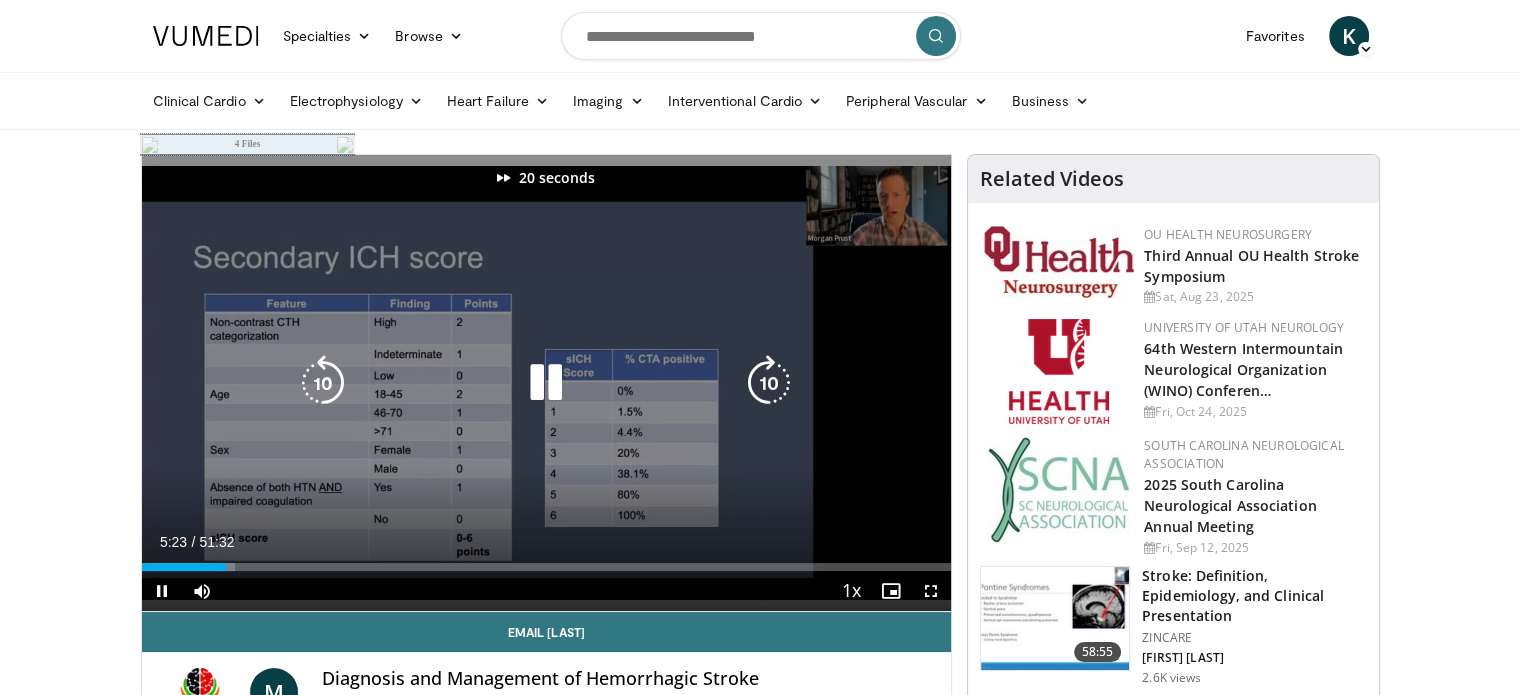 click at bounding box center [769, 383] 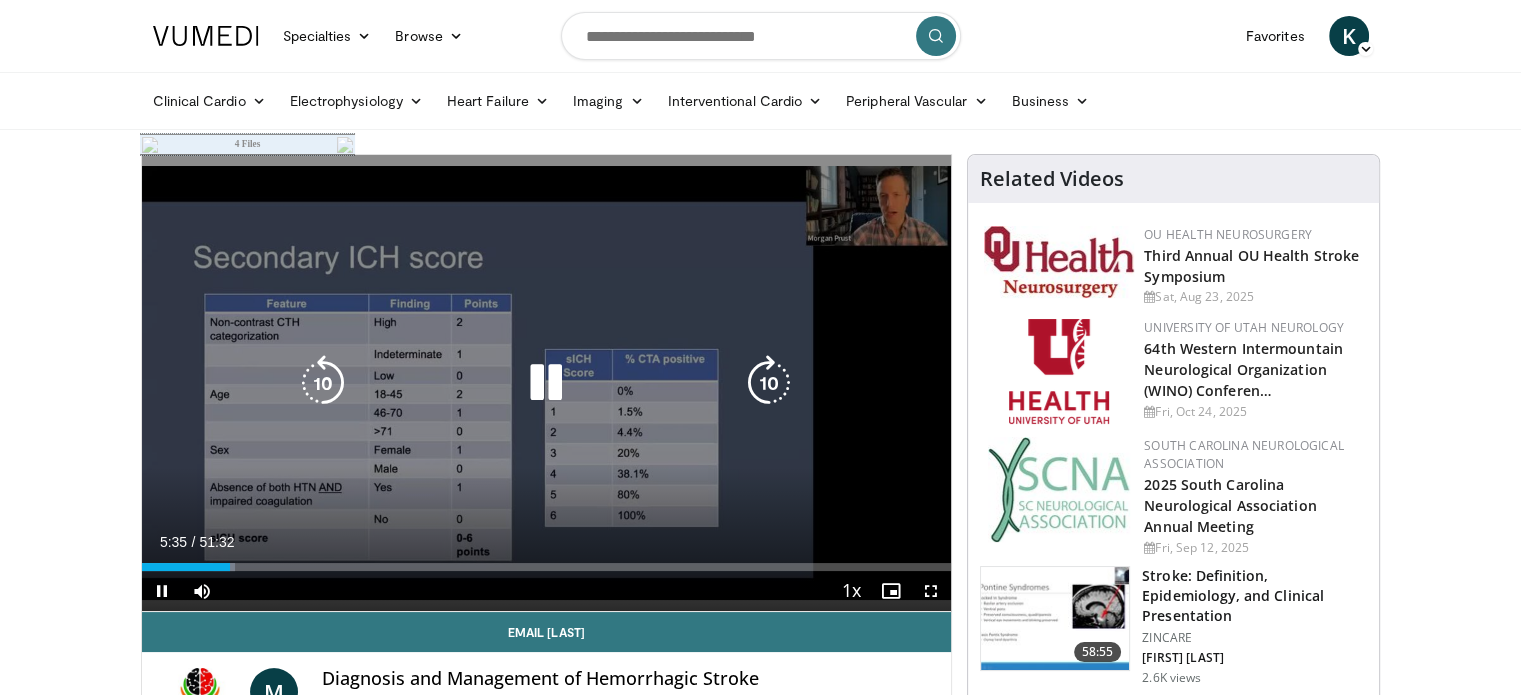 click at bounding box center (769, 383) 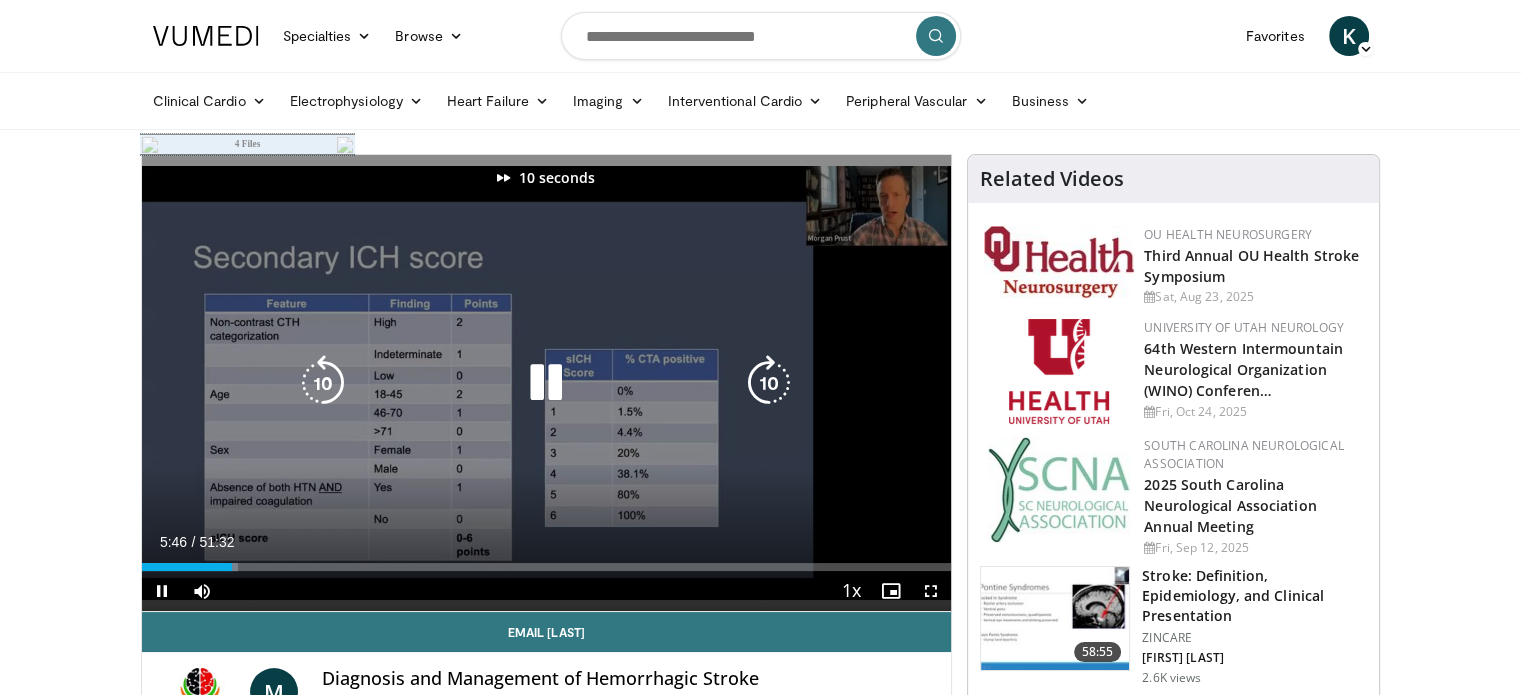 click at bounding box center [769, 383] 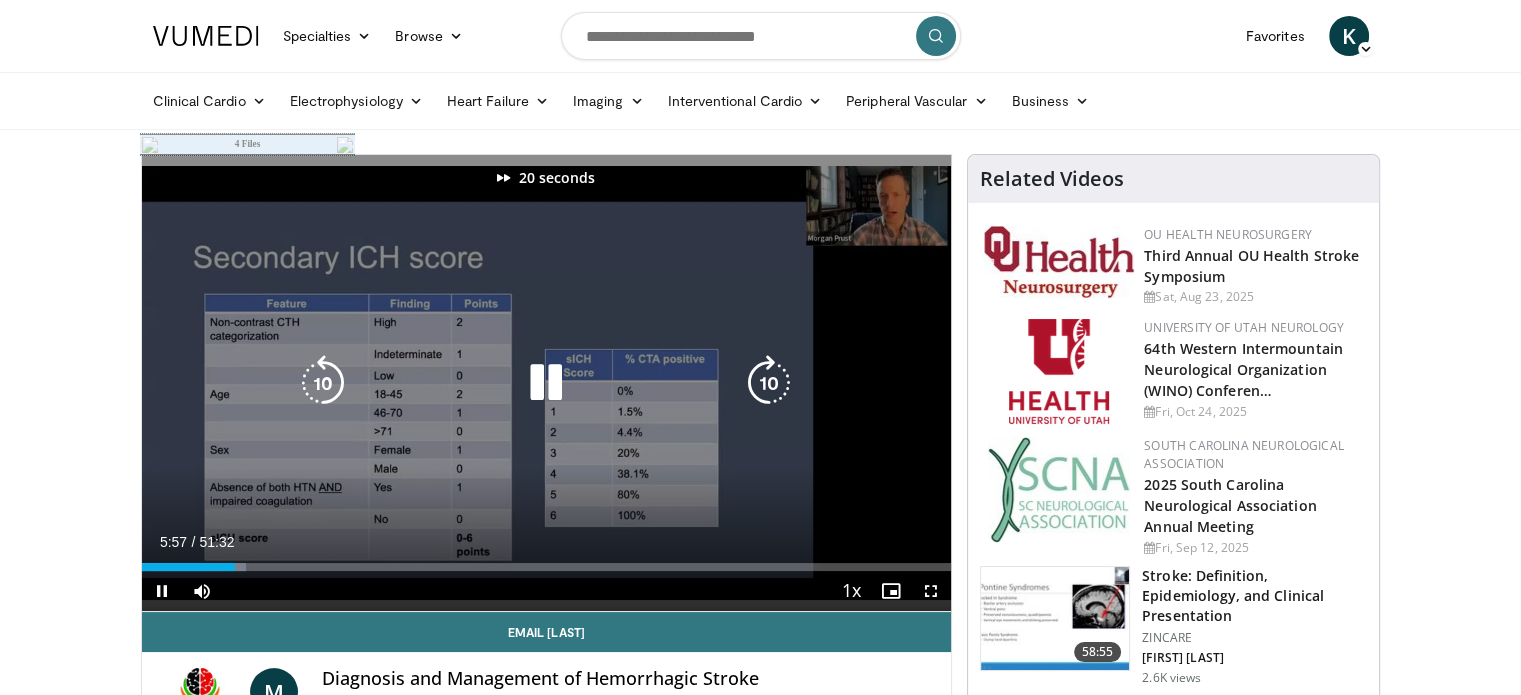 click at bounding box center [769, 383] 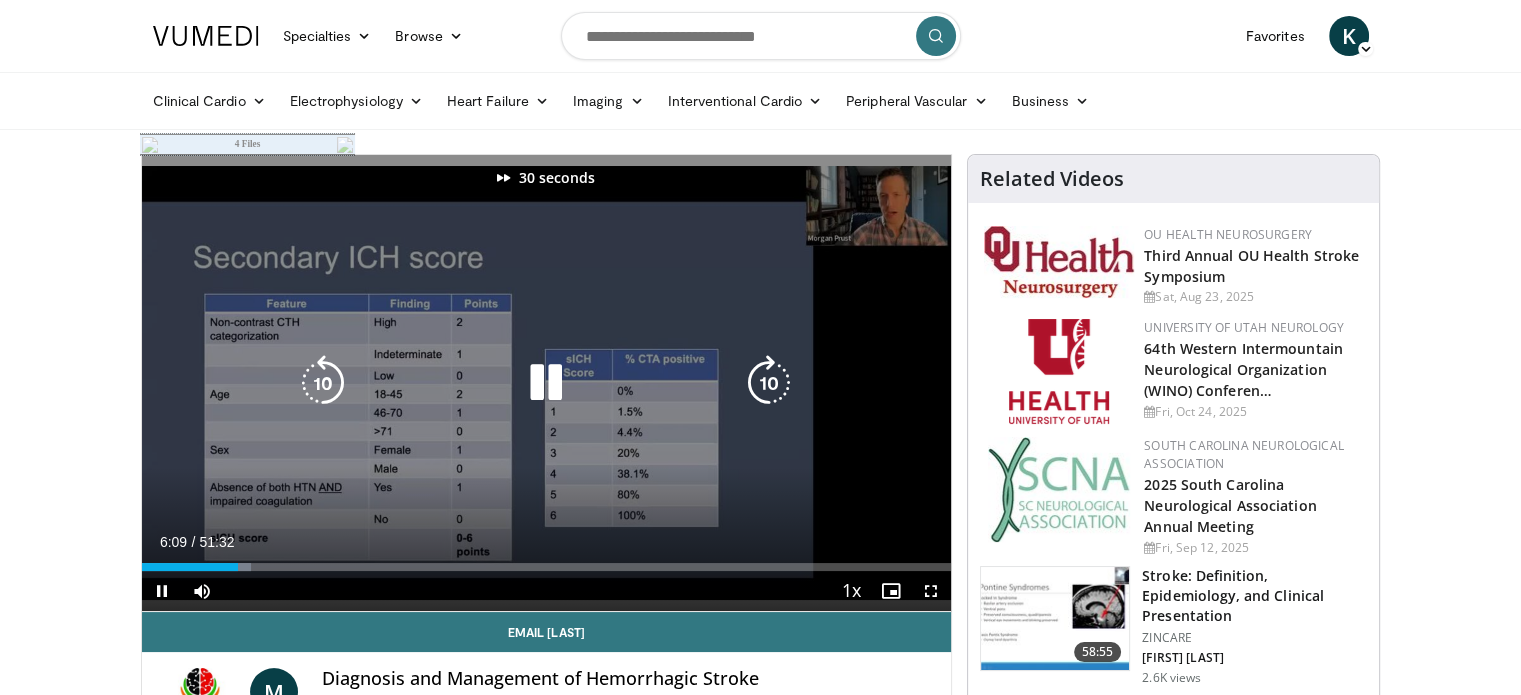 click at bounding box center (769, 383) 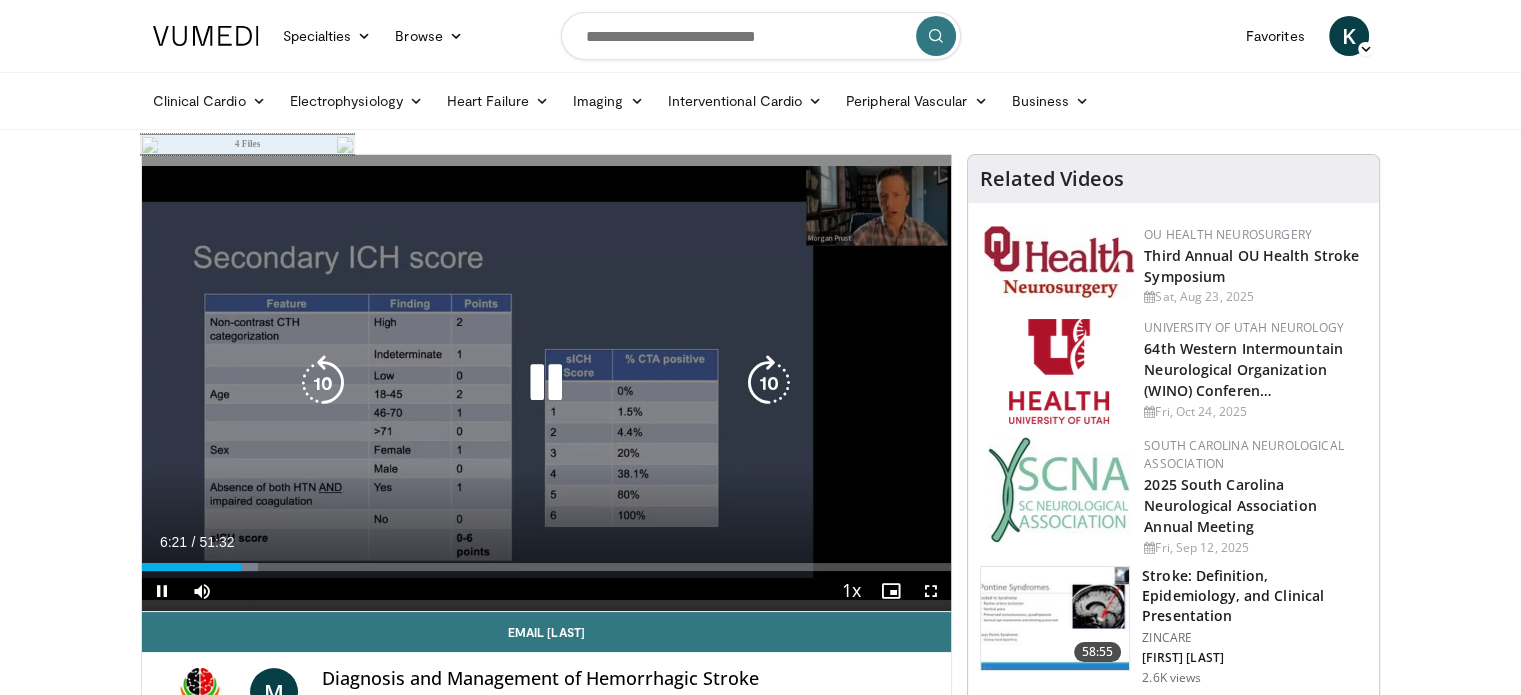 click at bounding box center (769, 383) 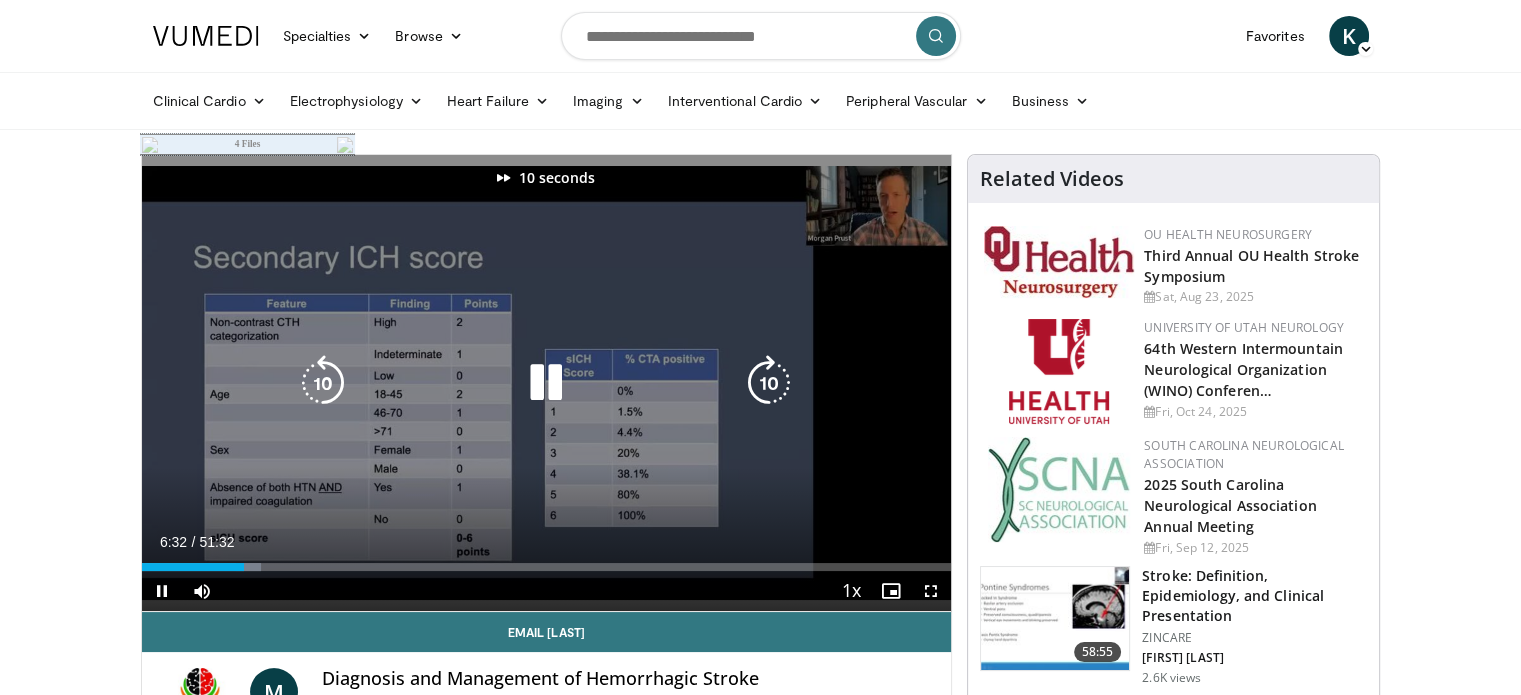 click at bounding box center (769, 383) 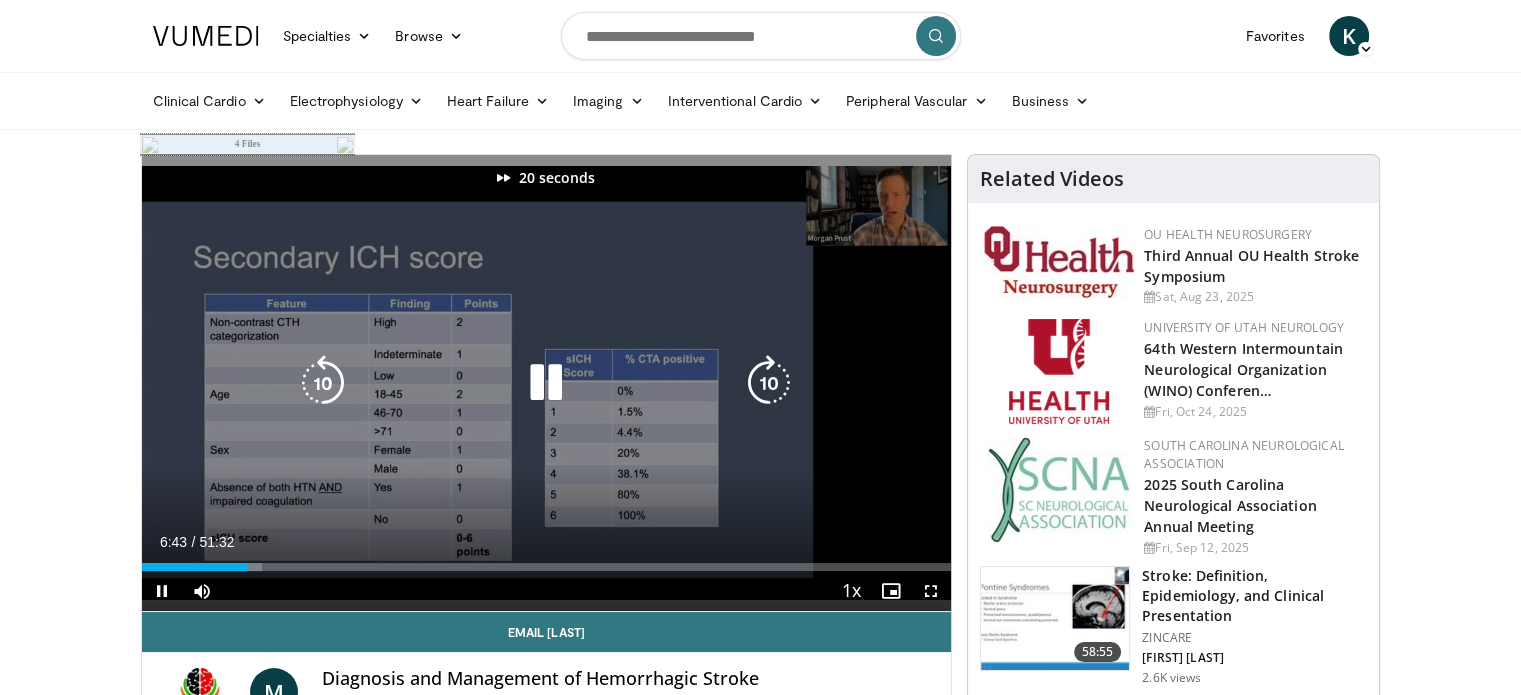 click at bounding box center (769, 383) 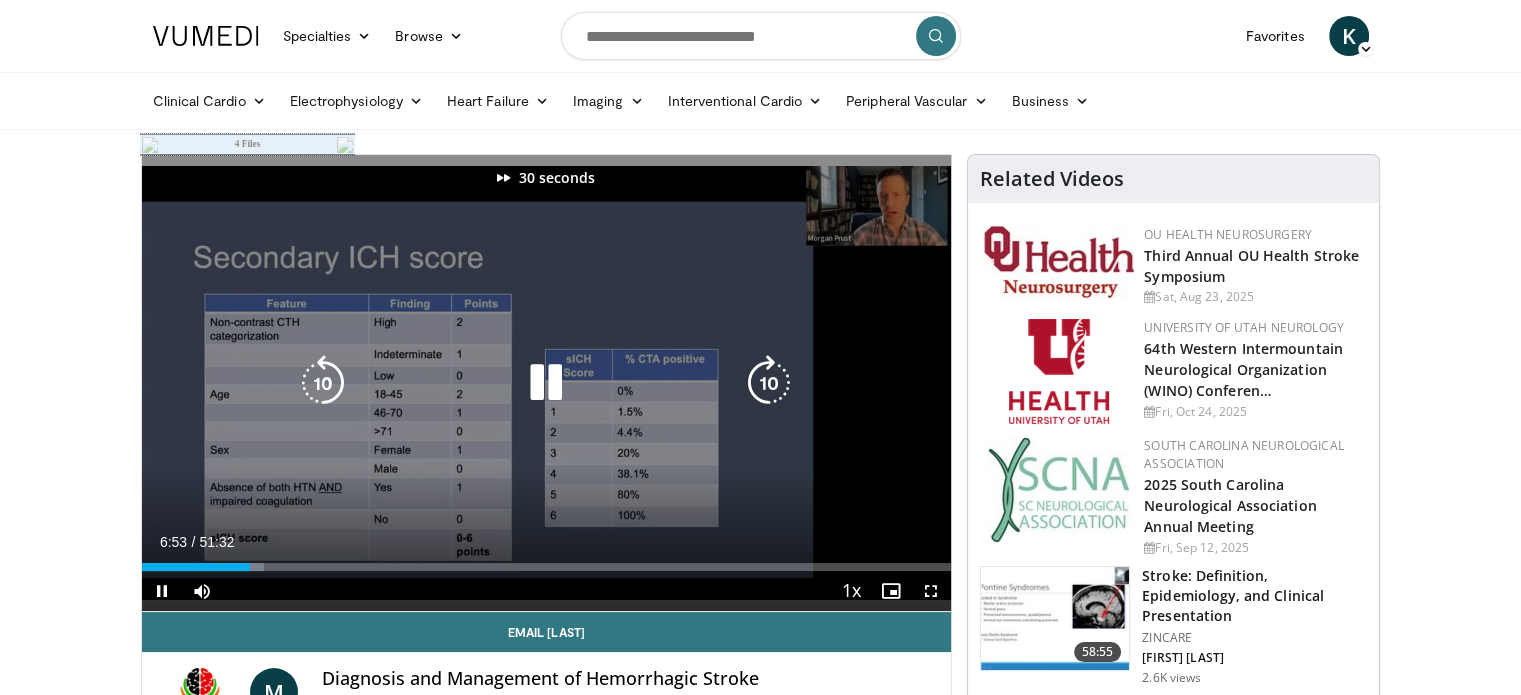 click at bounding box center [769, 383] 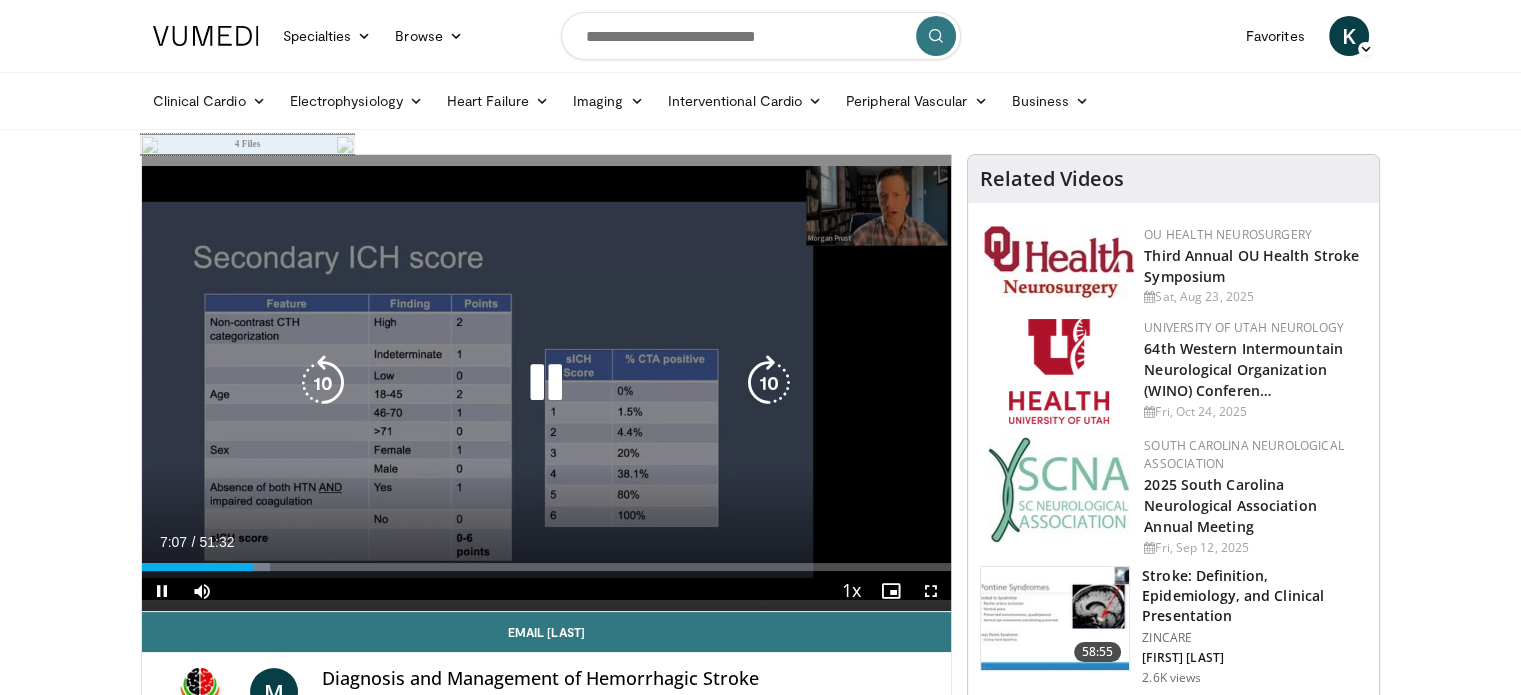click at bounding box center [769, 383] 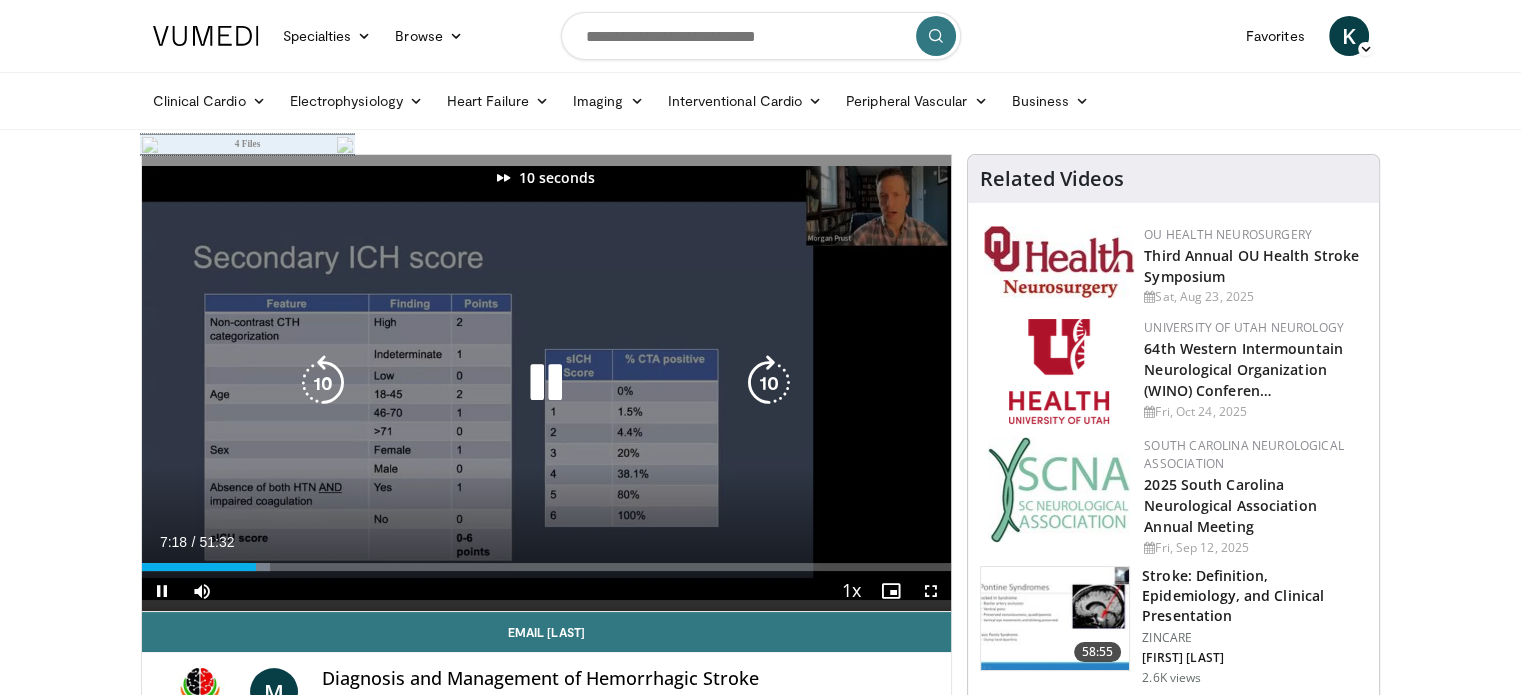 click at bounding box center (769, 383) 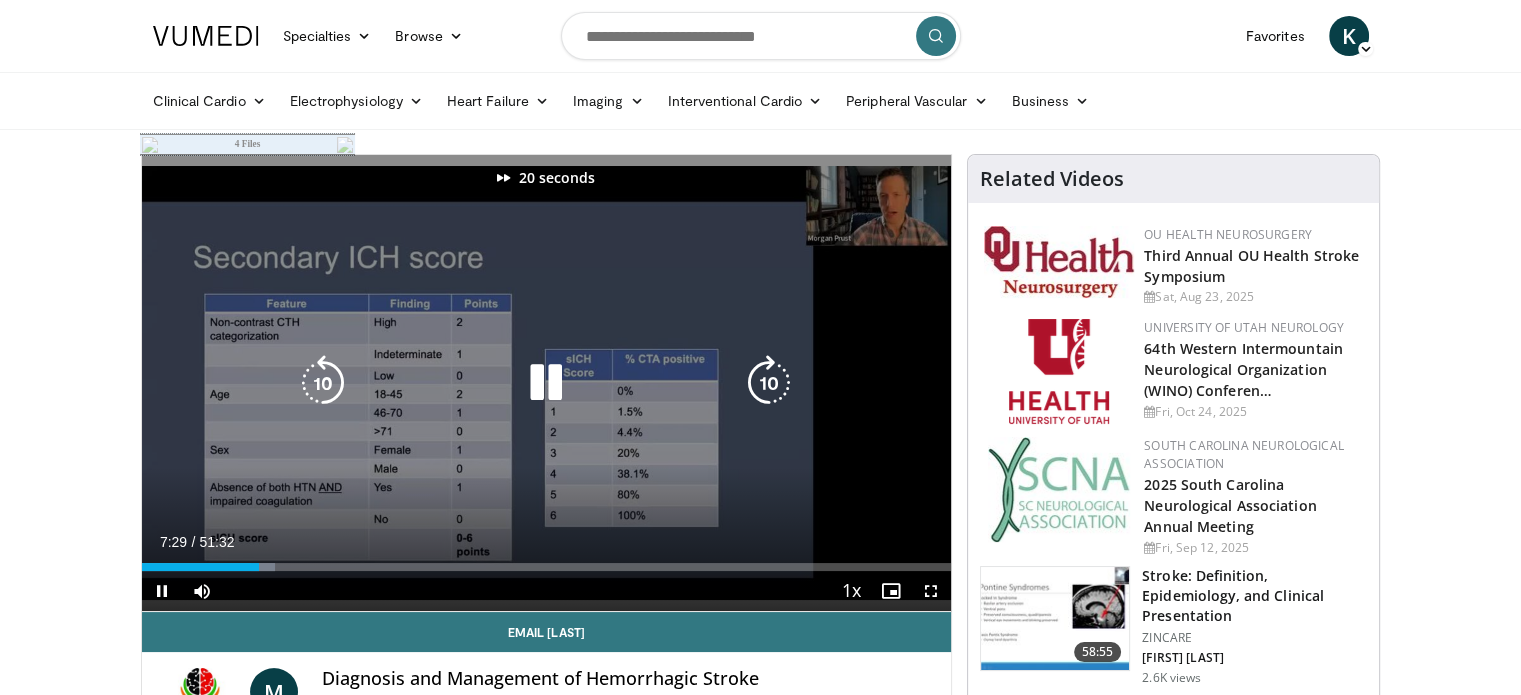 click at bounding box center (769, 383) 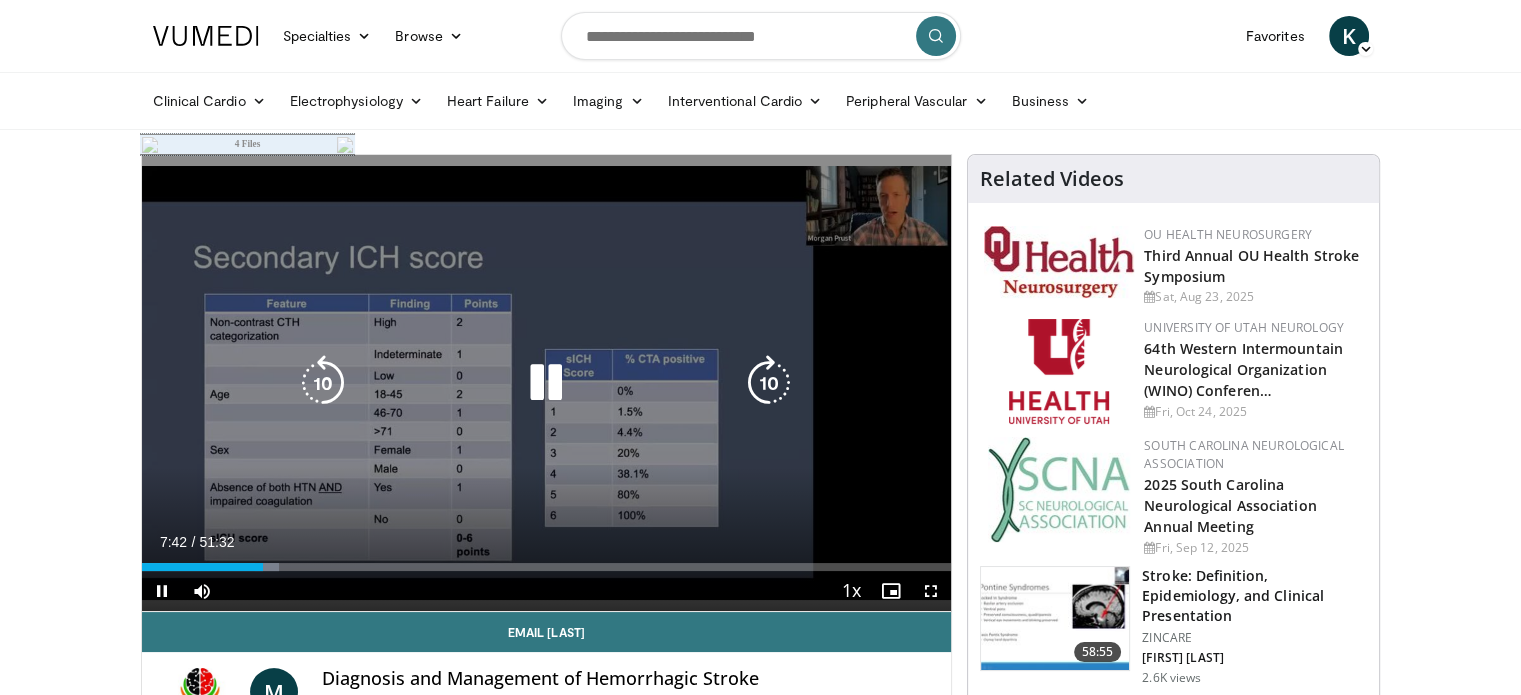 click at bounding box center [769, 383] 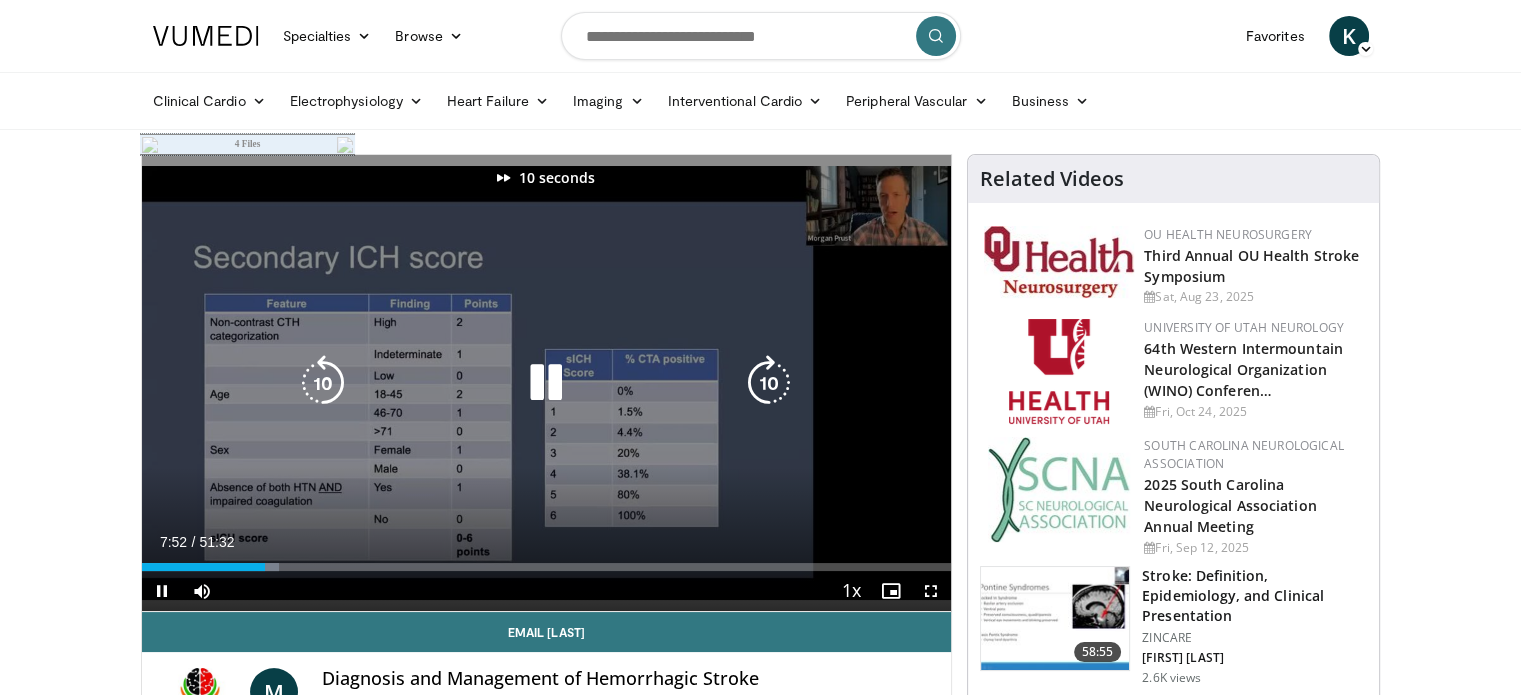 click at bounding box center (769, 383) 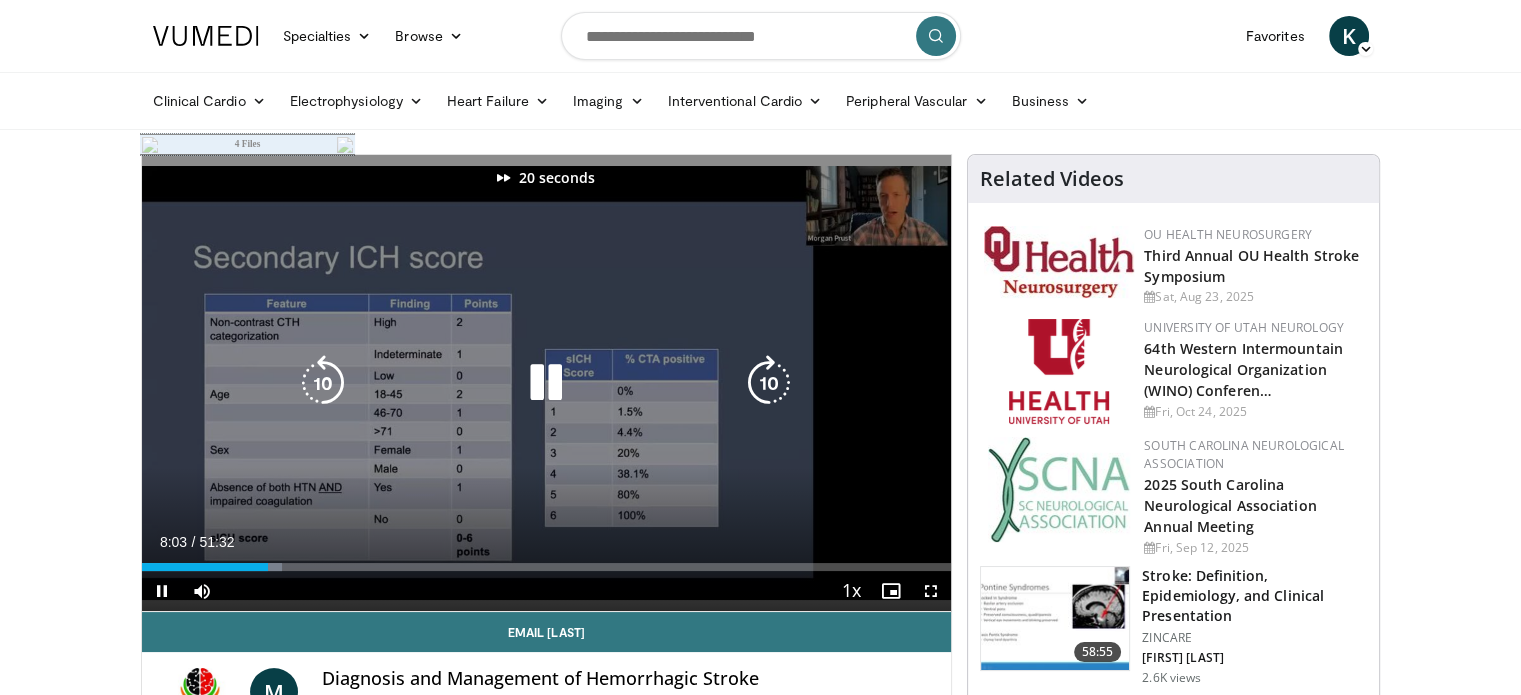 click at bounding box center [769, 383] 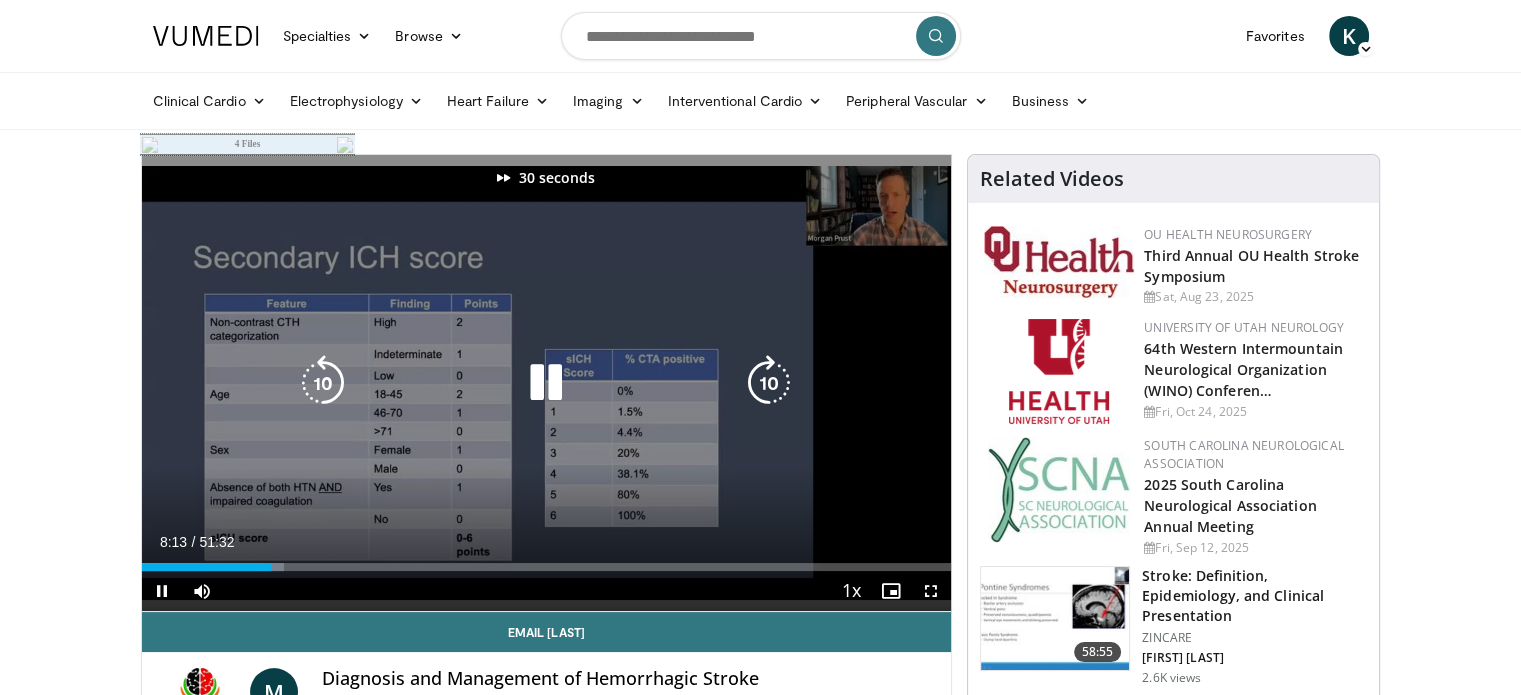 click at bounding box center (769, 383) 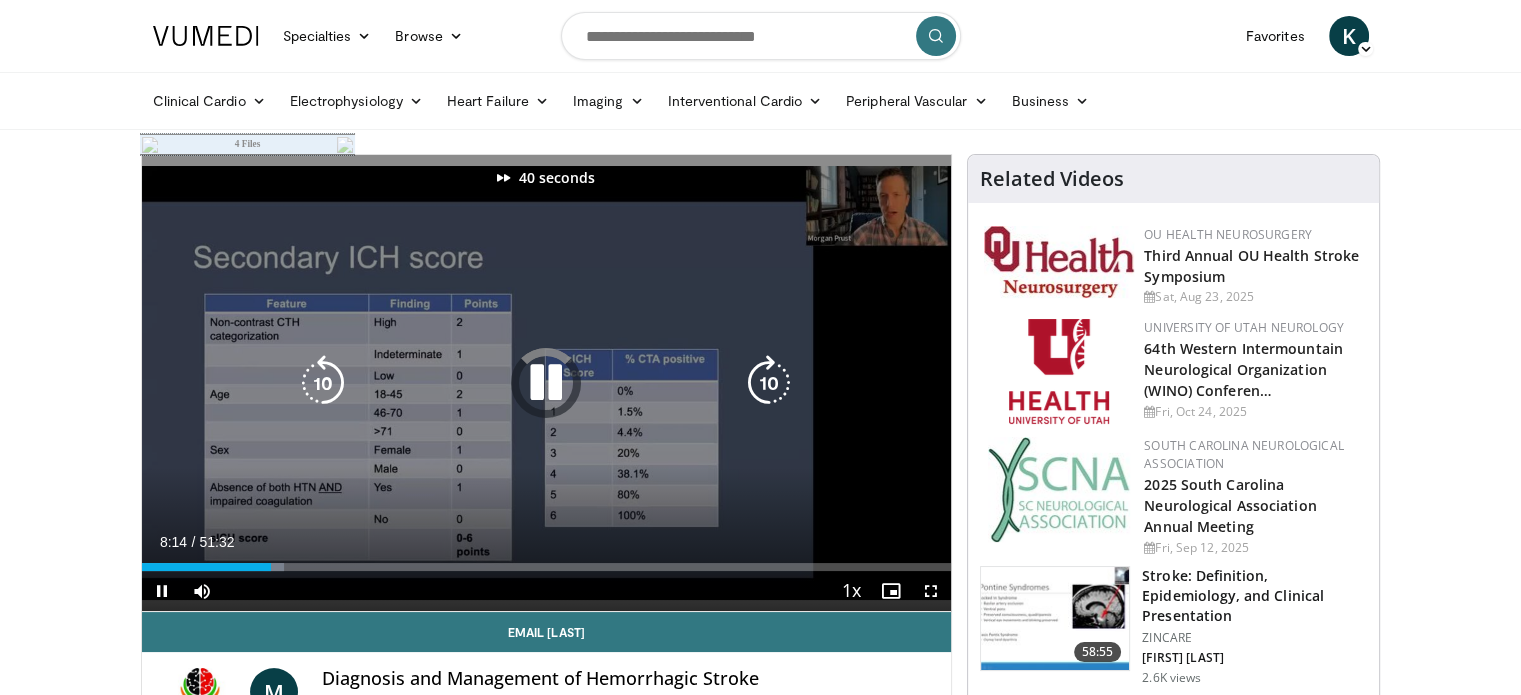 click at bounding box center (769, 383) 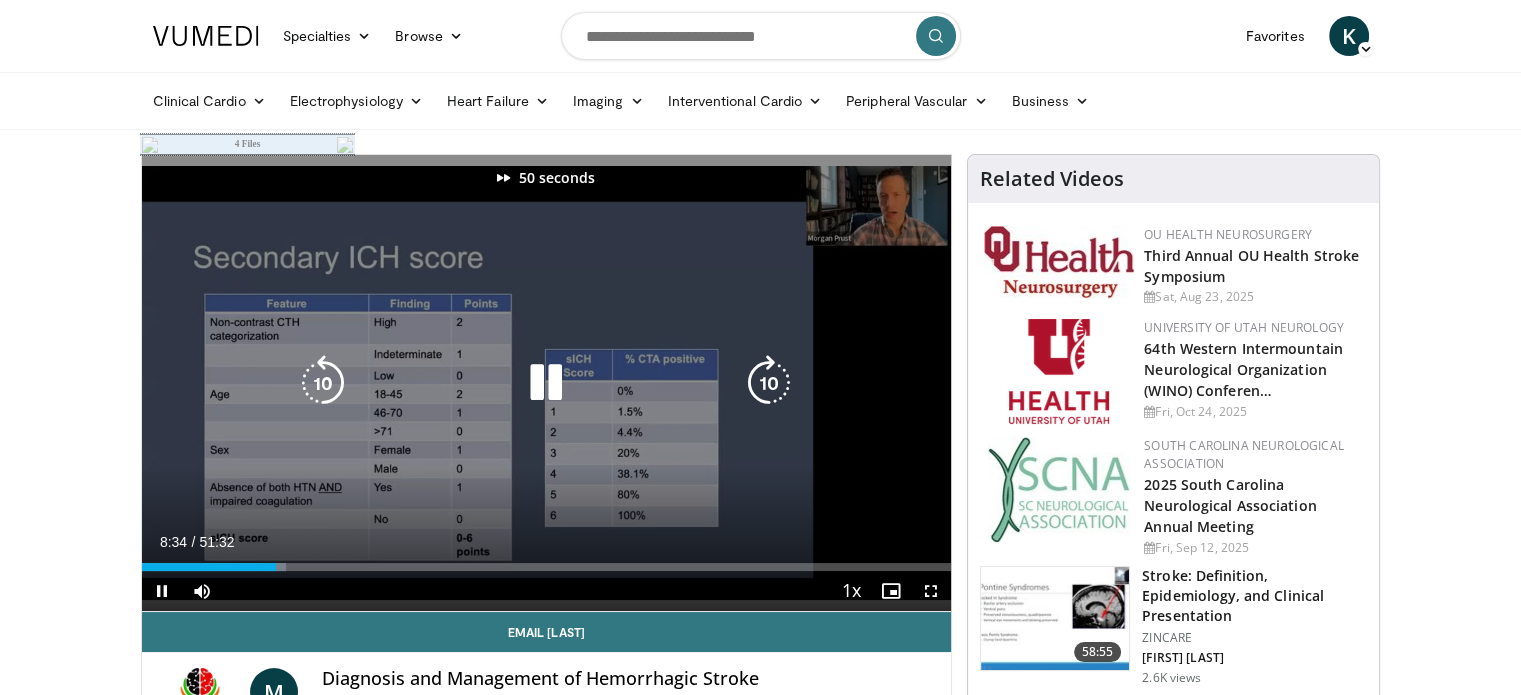 click at bounding box center (769, 383) 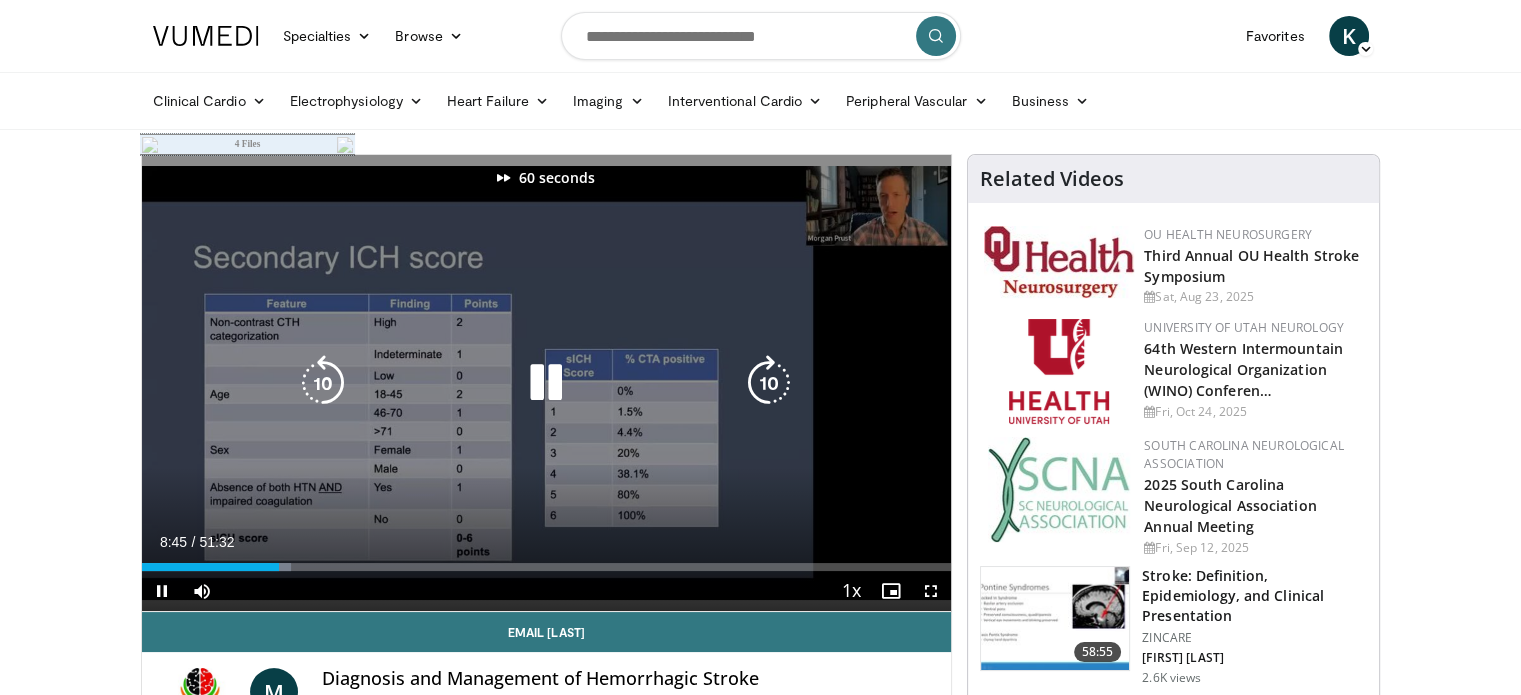 click at bounding box center (769, 383) 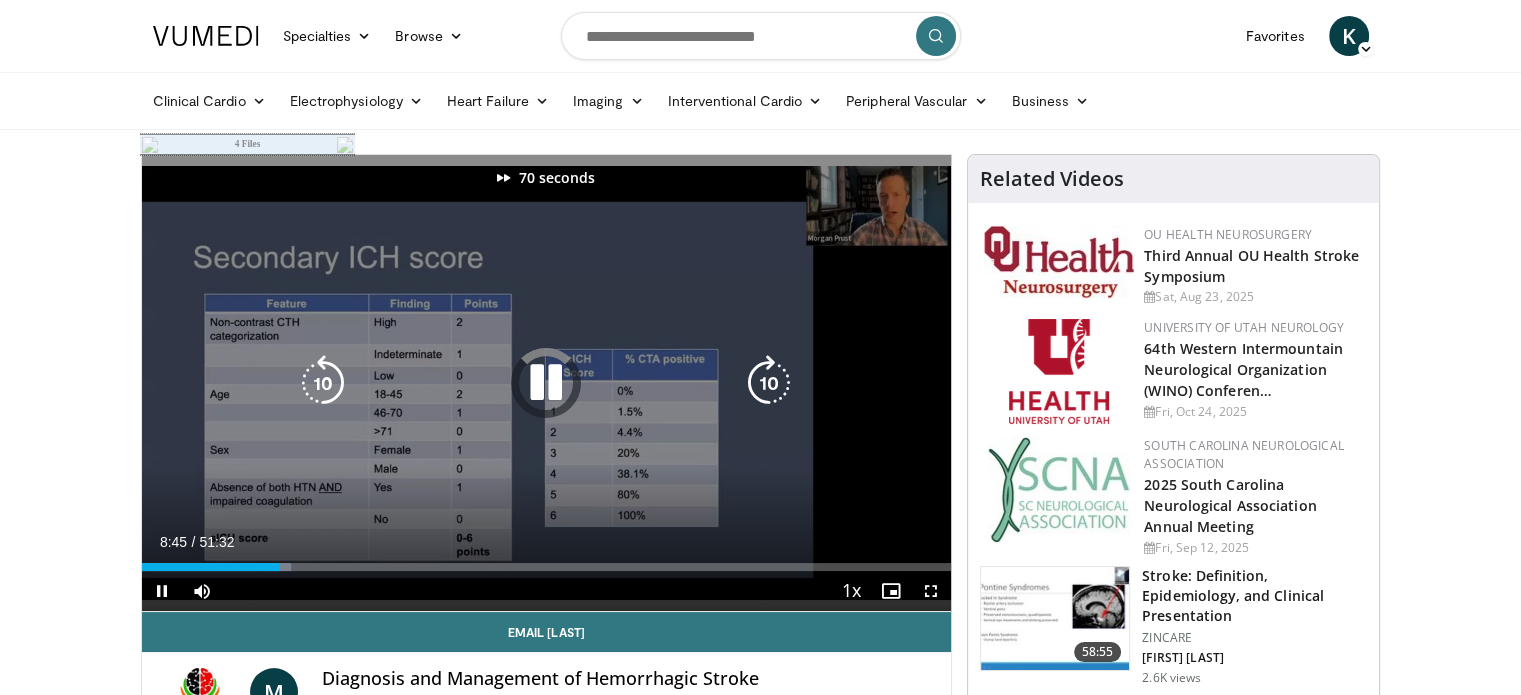 click at bounding box center [769, 383] 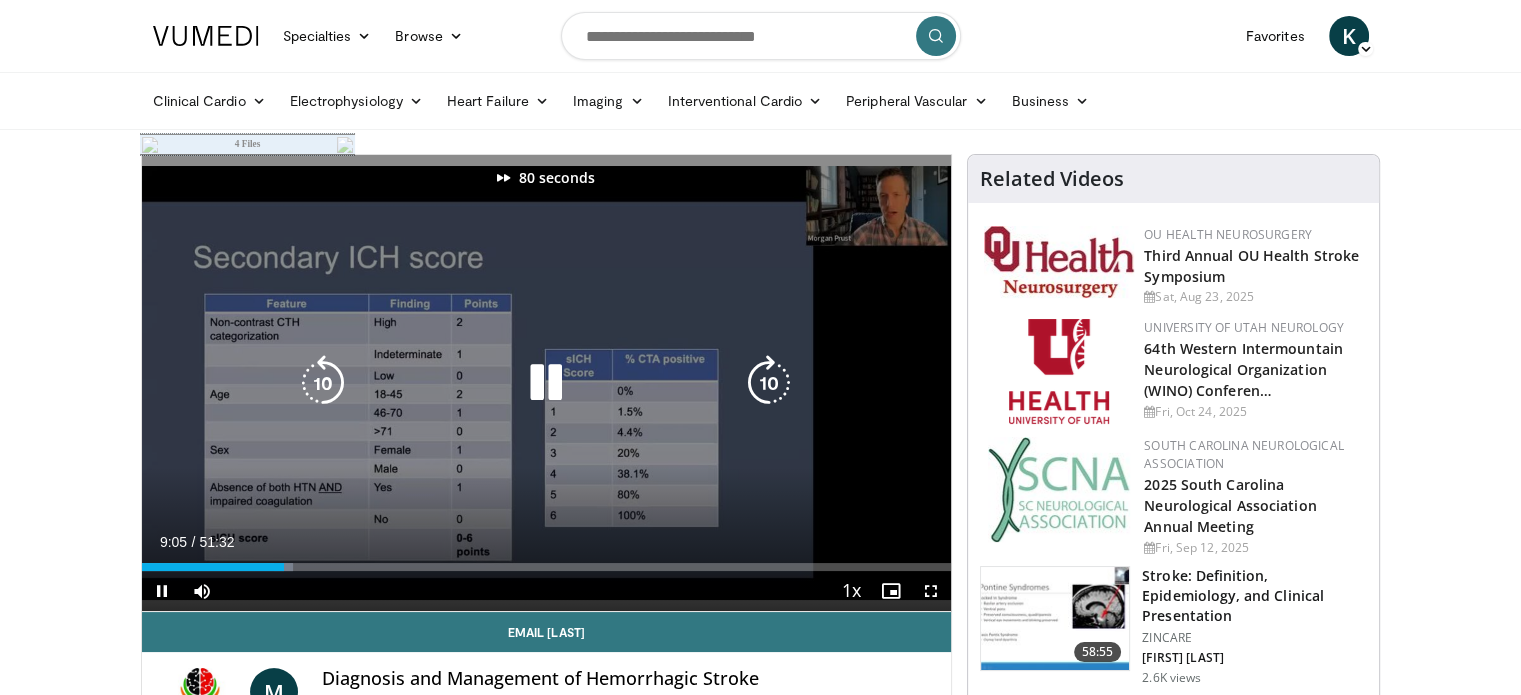click at bounding box center (769, 383) 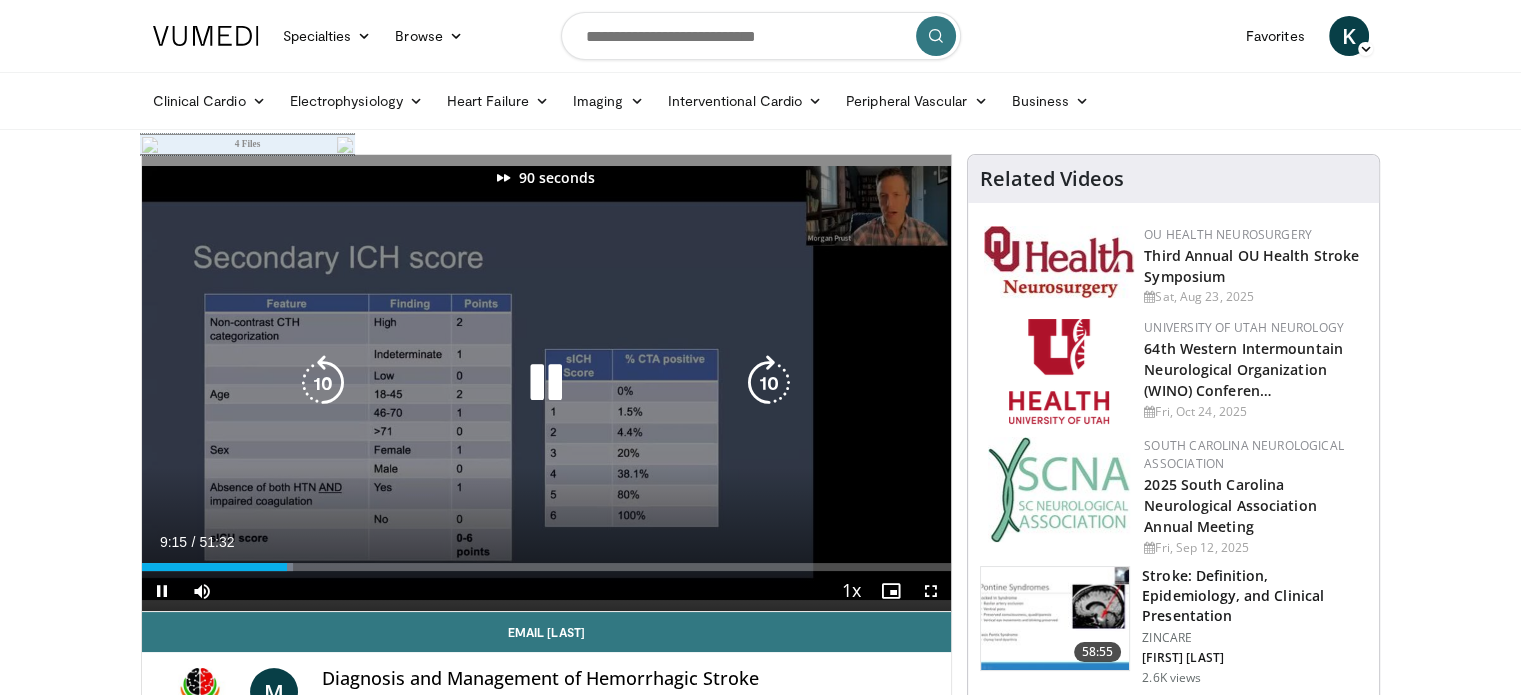 click at bounding box center (769, 383) 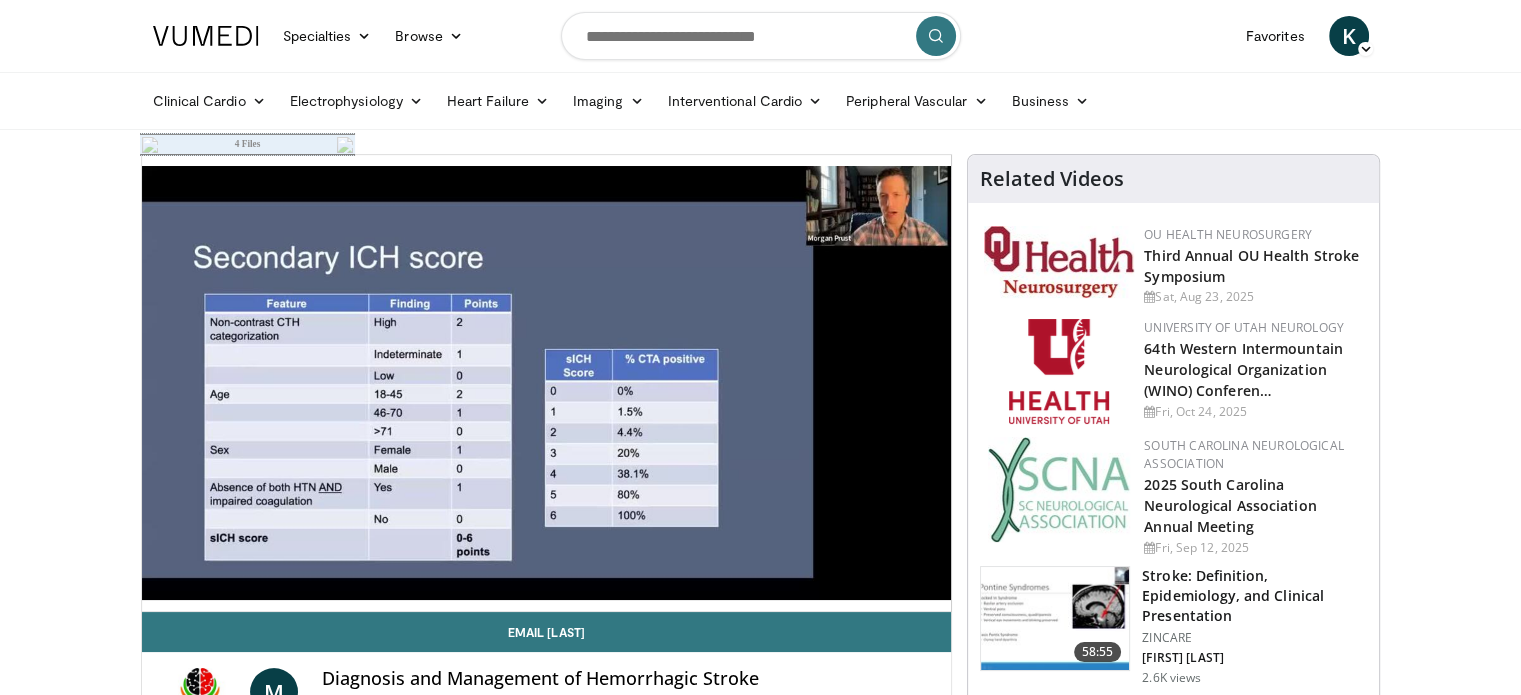 type 